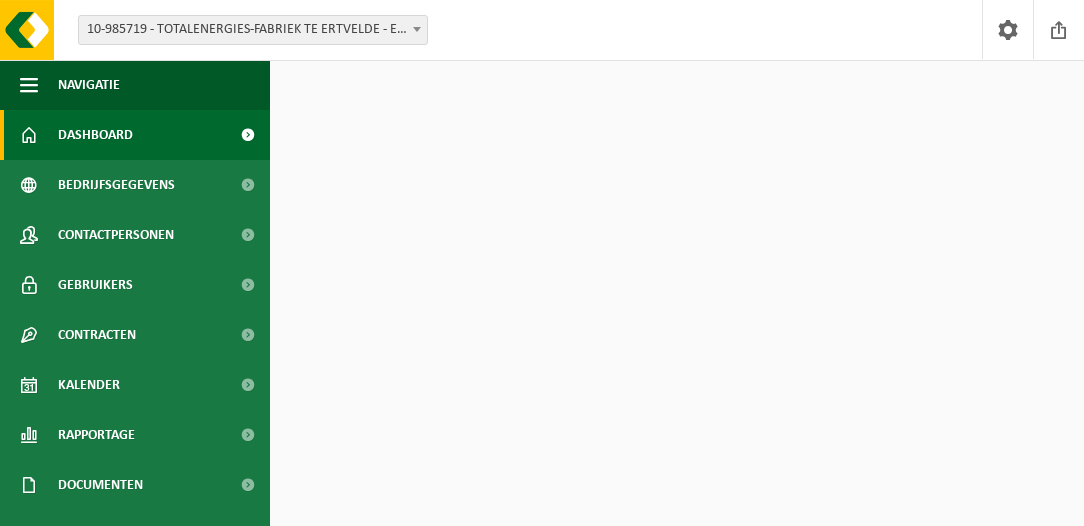 scroll, scrollTop: 0, scrollLeft: 0, axis: both 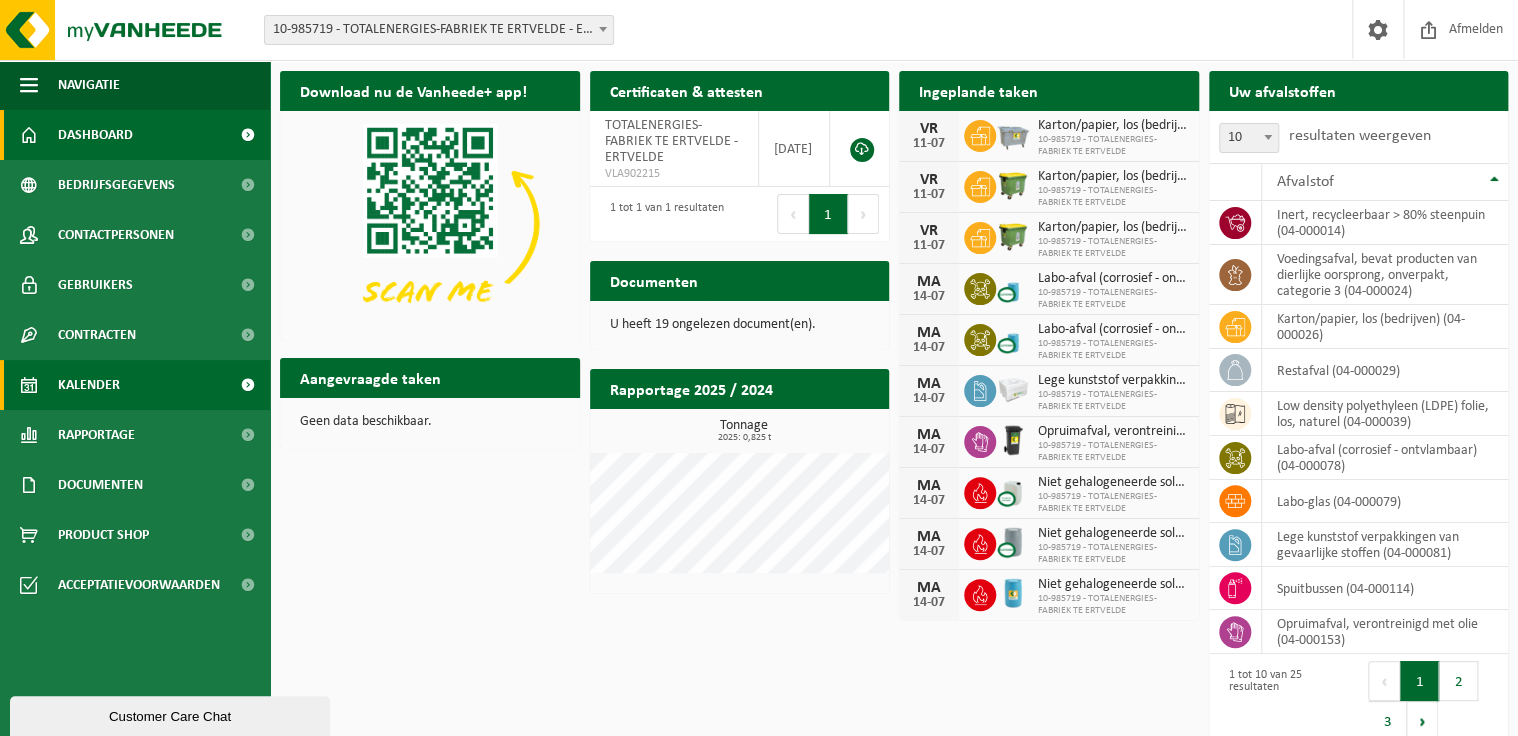 click on "Kalender" at bounding box center [89, 385] 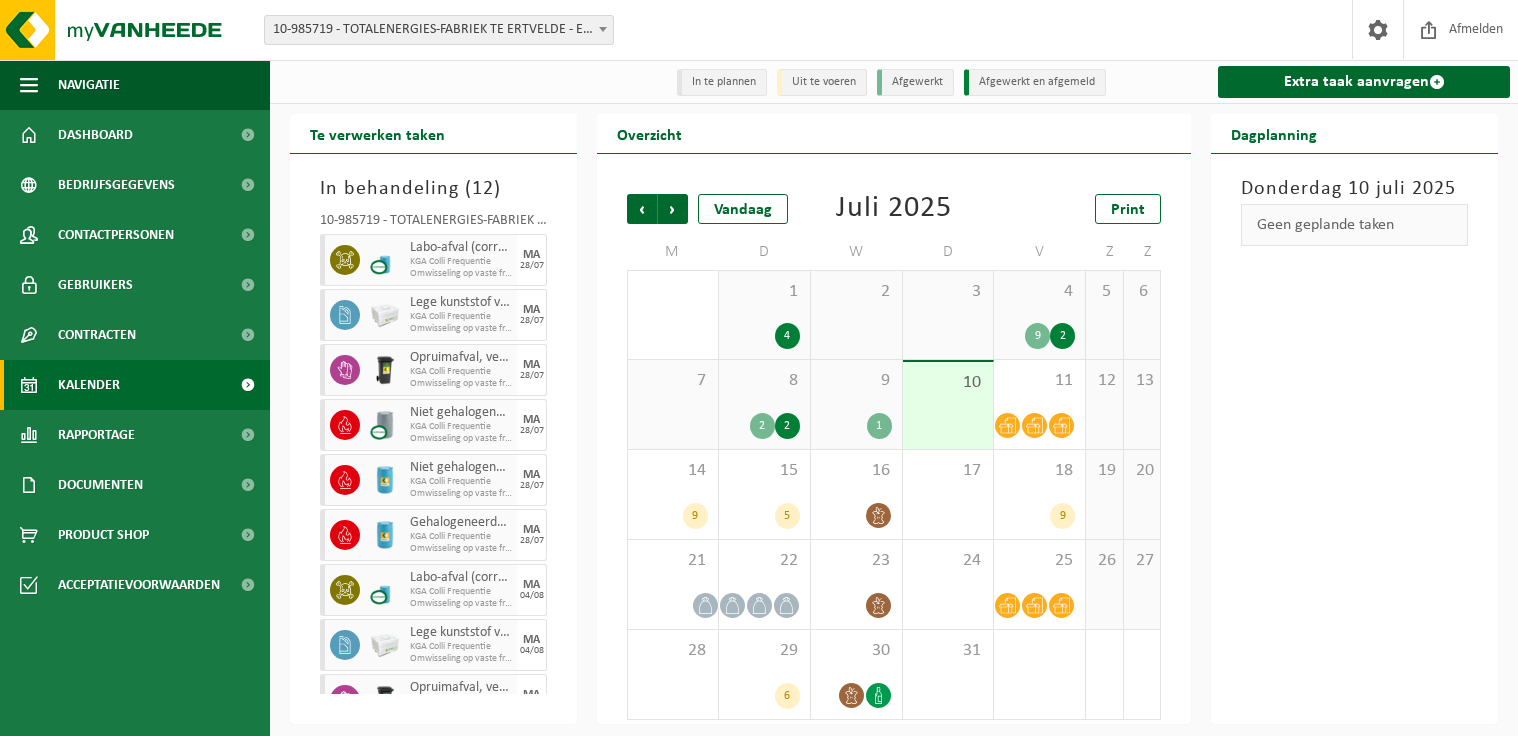 scroll, scrollTop: 0, scrollLeft: 0, axis: both 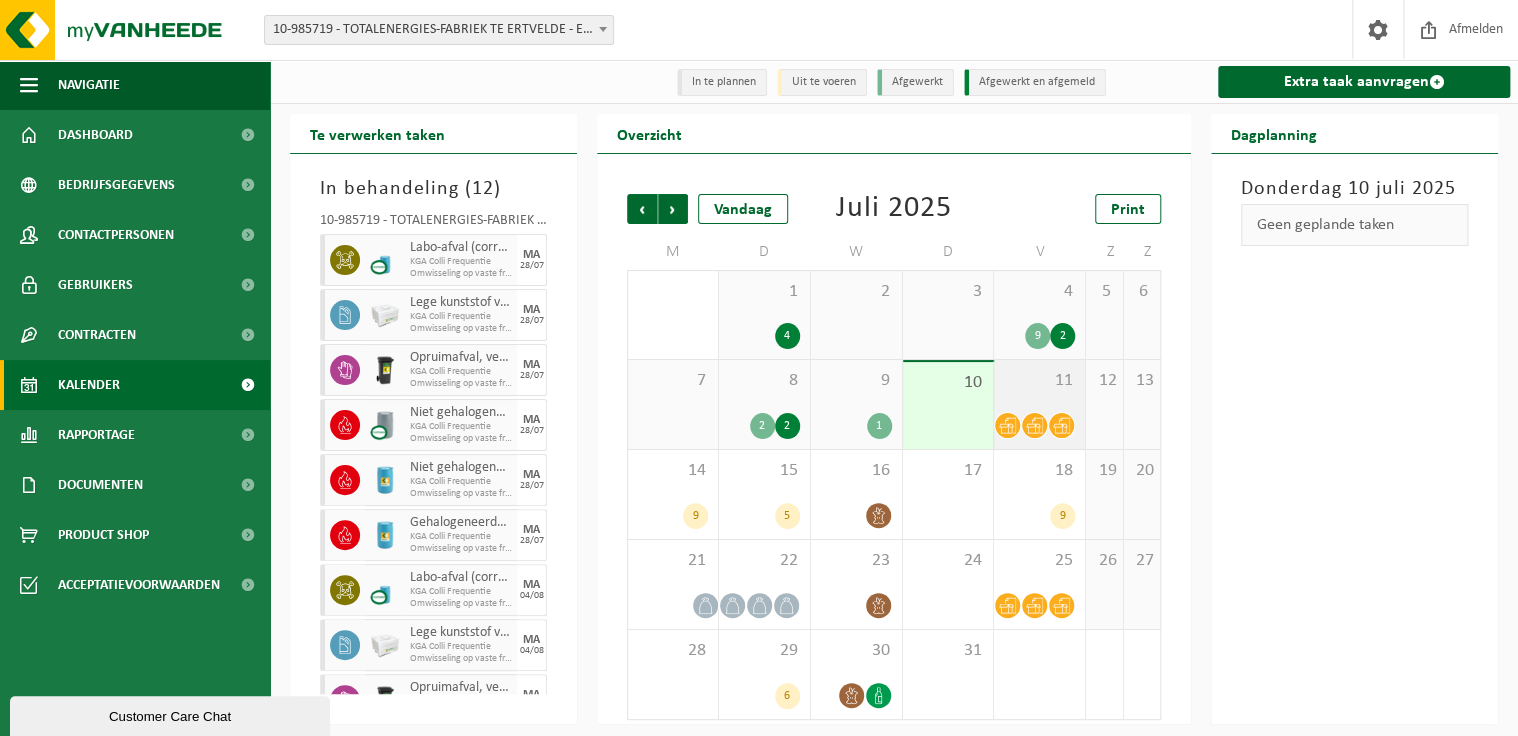 click at bounding box center [1034, 425] 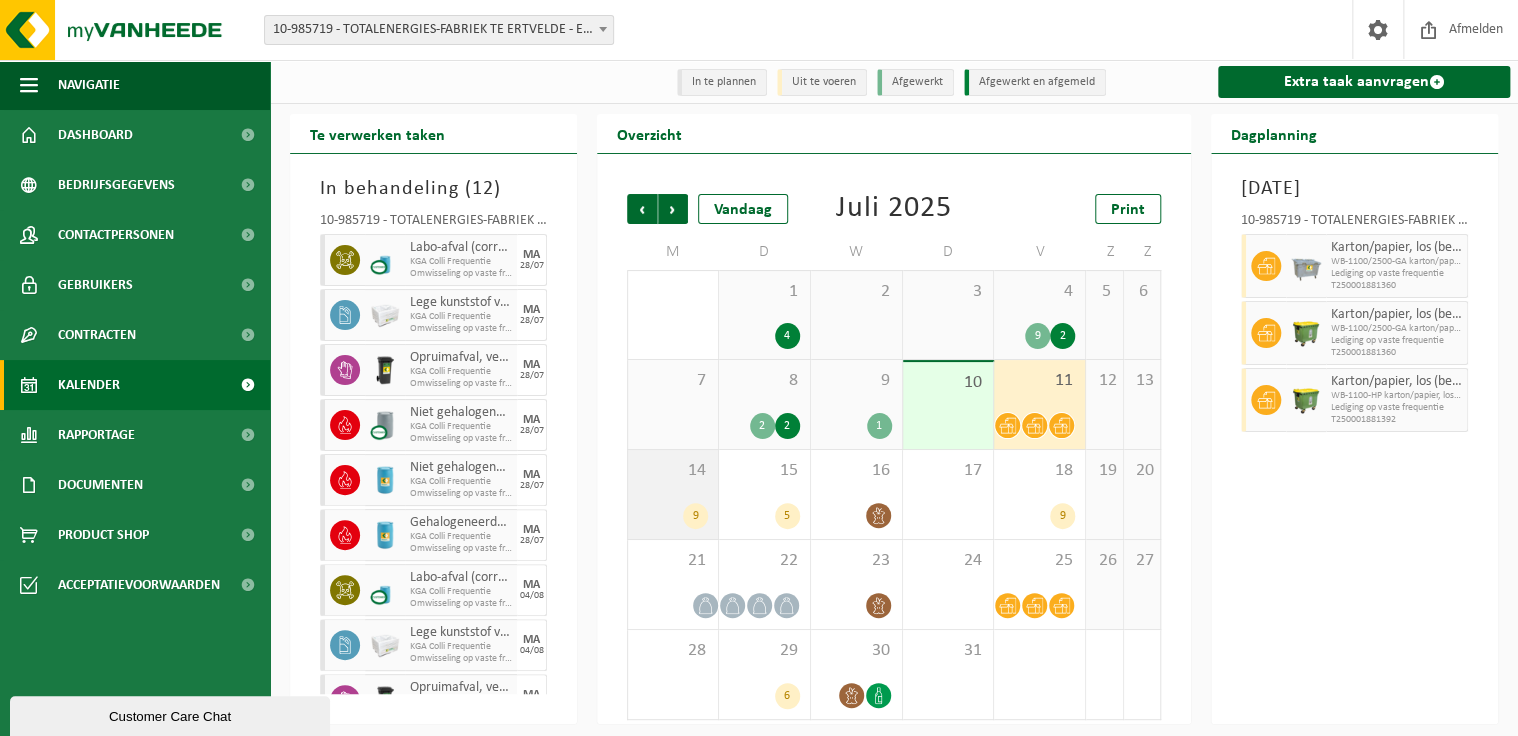 click on "9" at bounding box center [695, 516] 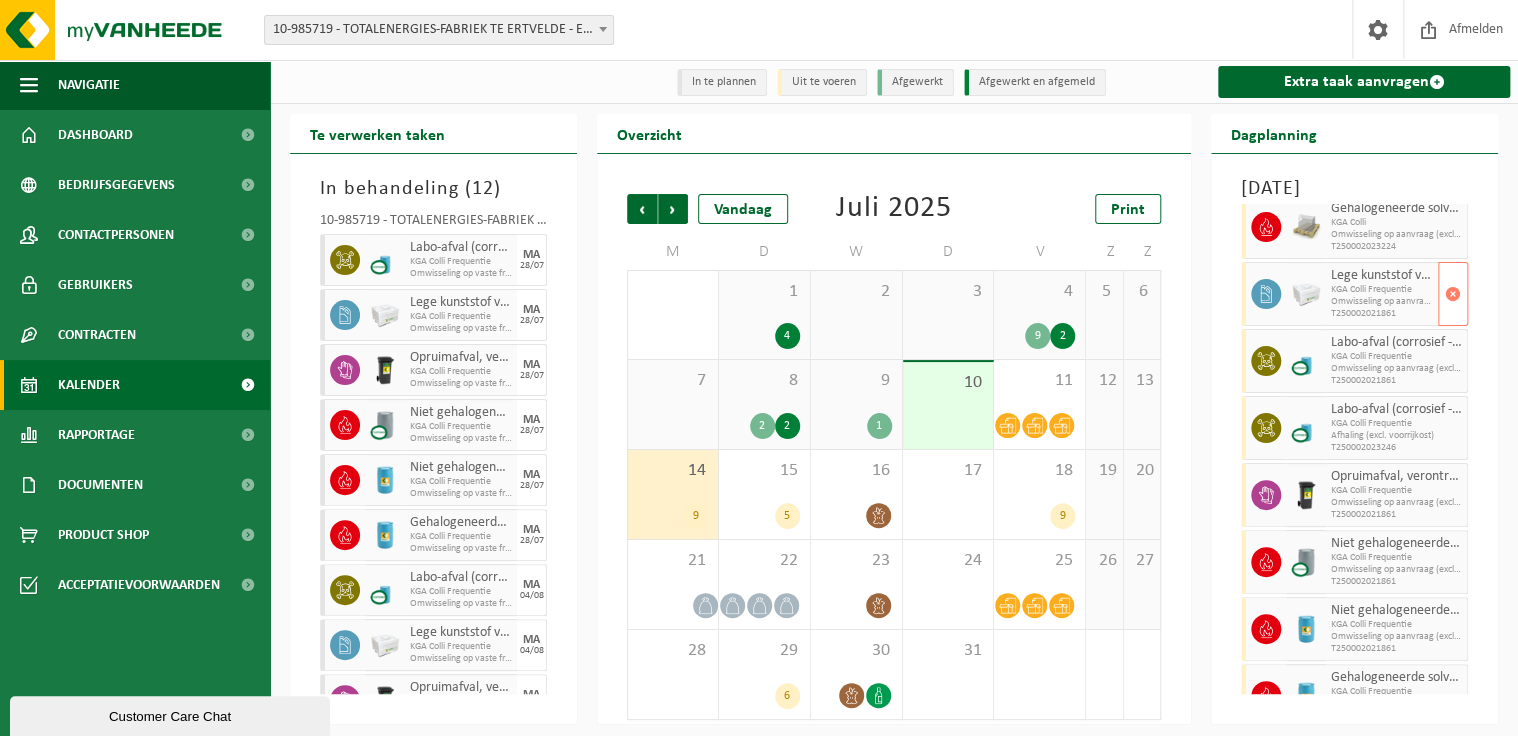scroll, scrollTop: 140, scrollLeft: 0, axis: vertical 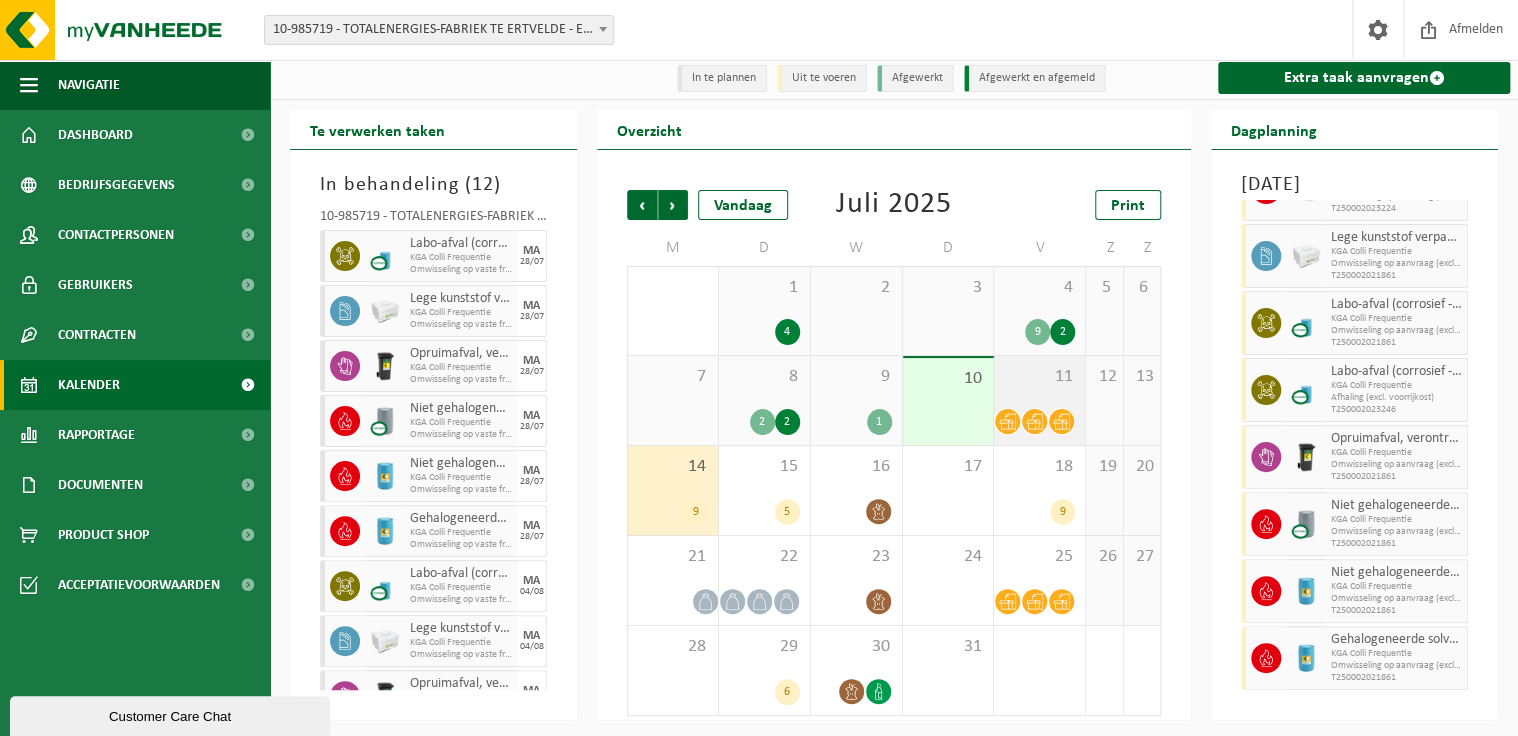 click 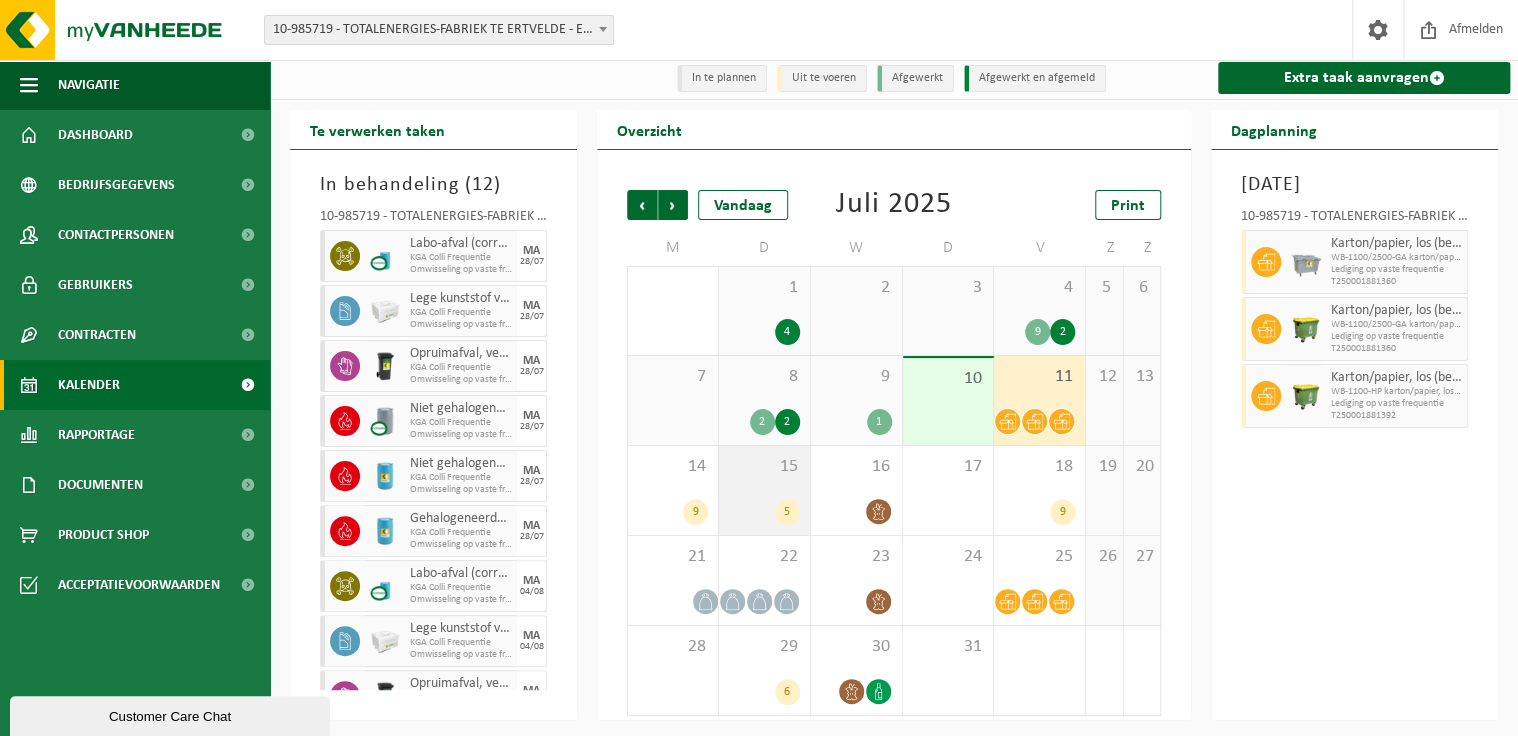 click on "5" at bounding box center (787, 512) 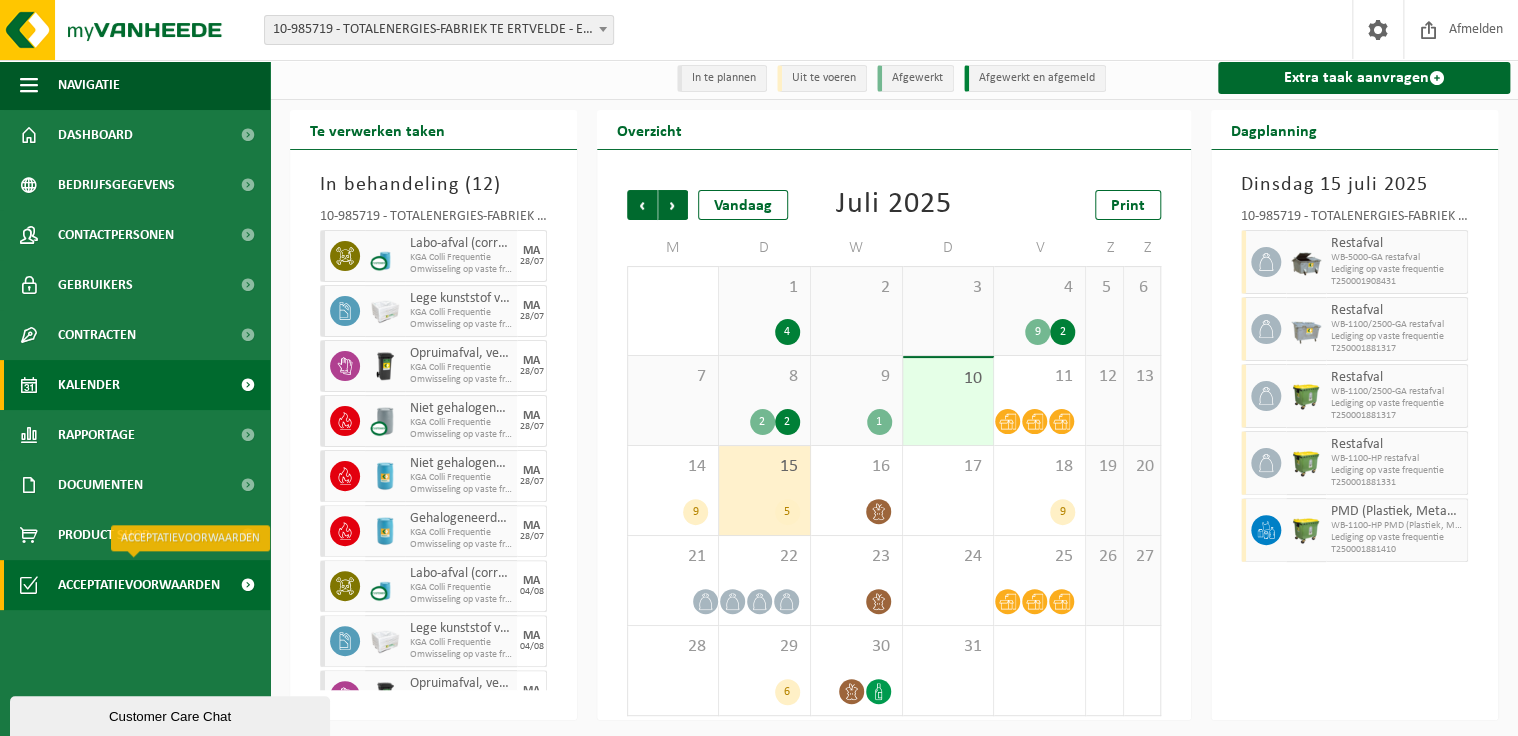click on "Acceptatievoorwaarden" at bounding box center [139, 585] 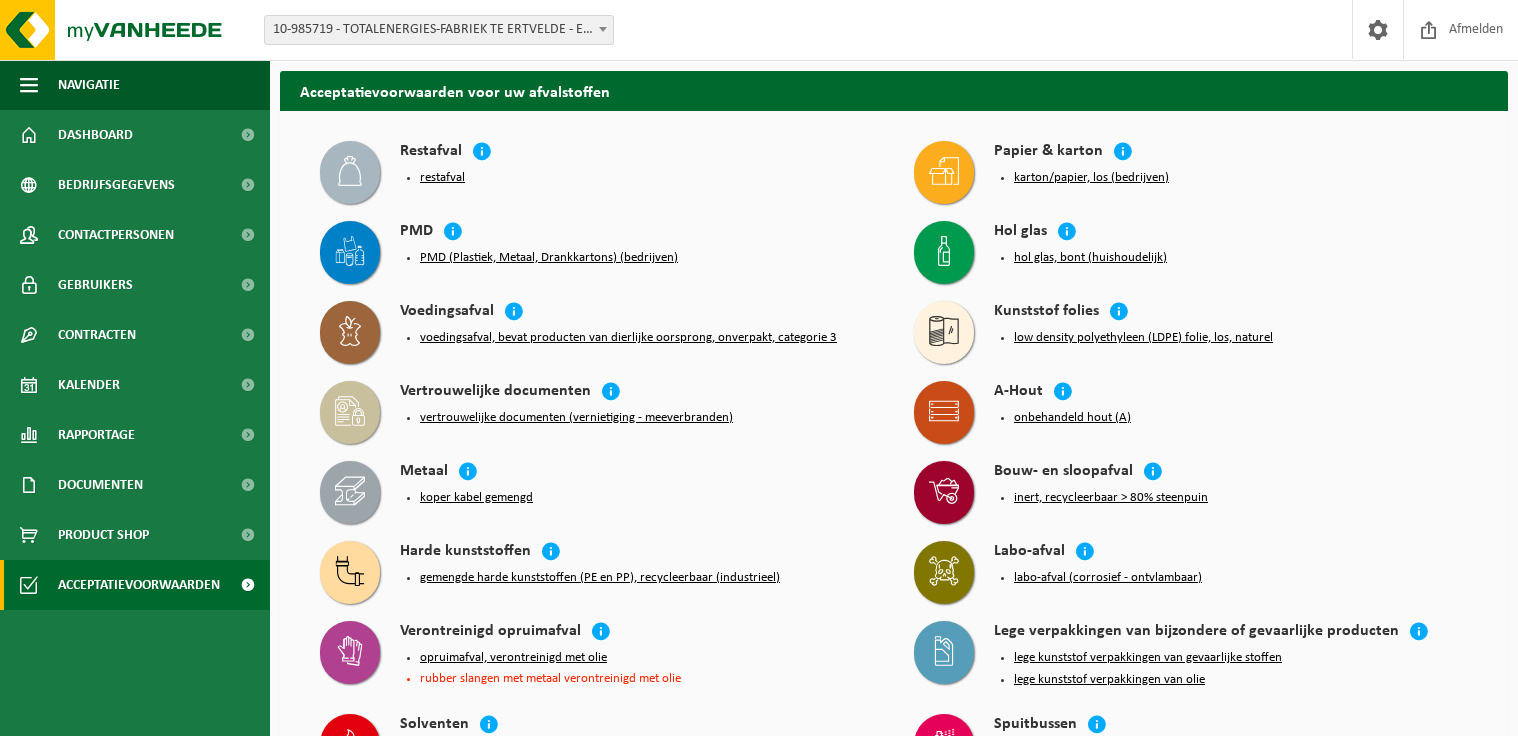 scroll, scrollTop: 0, scrollLeft: 0, axis: both 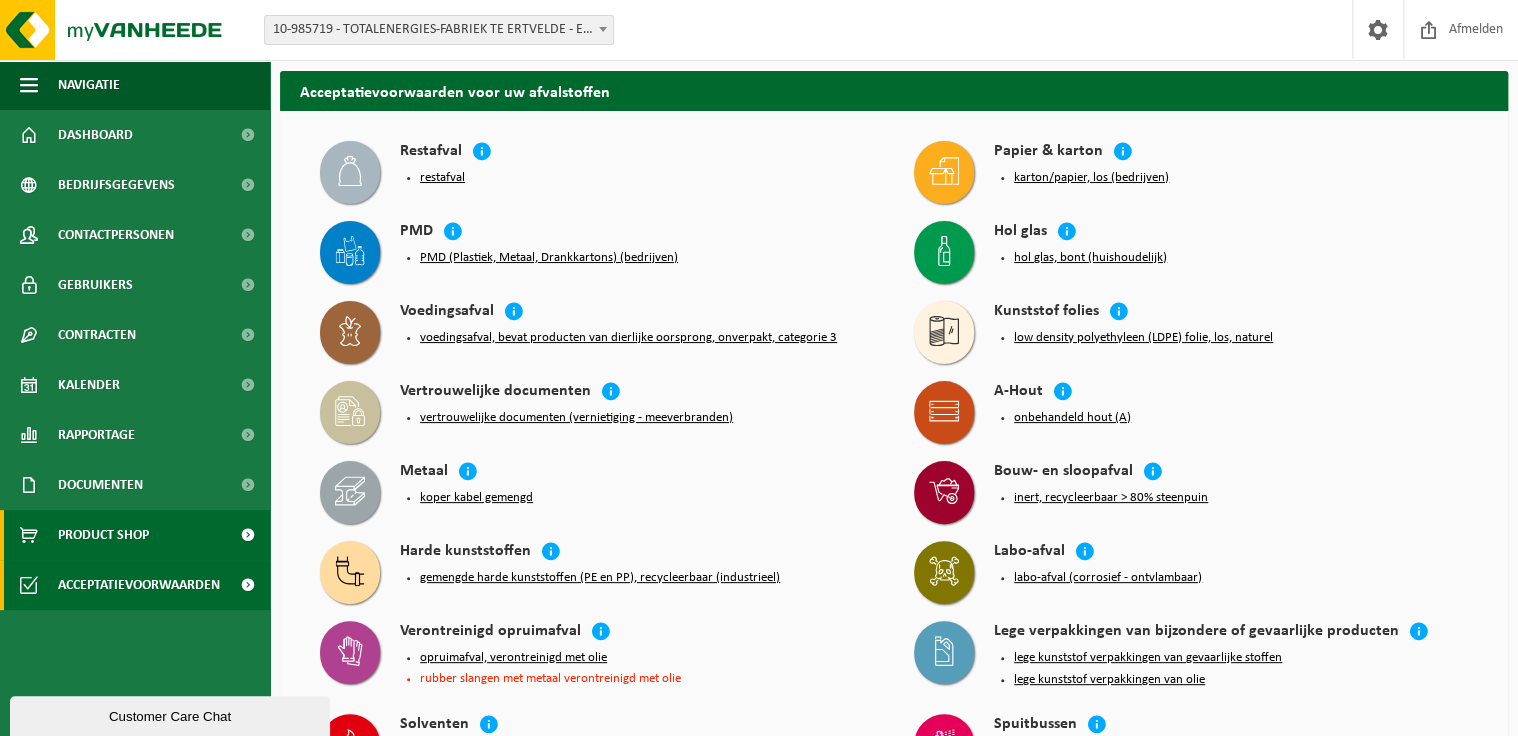 click on "Product Shop" at bounding box center (103, 535) 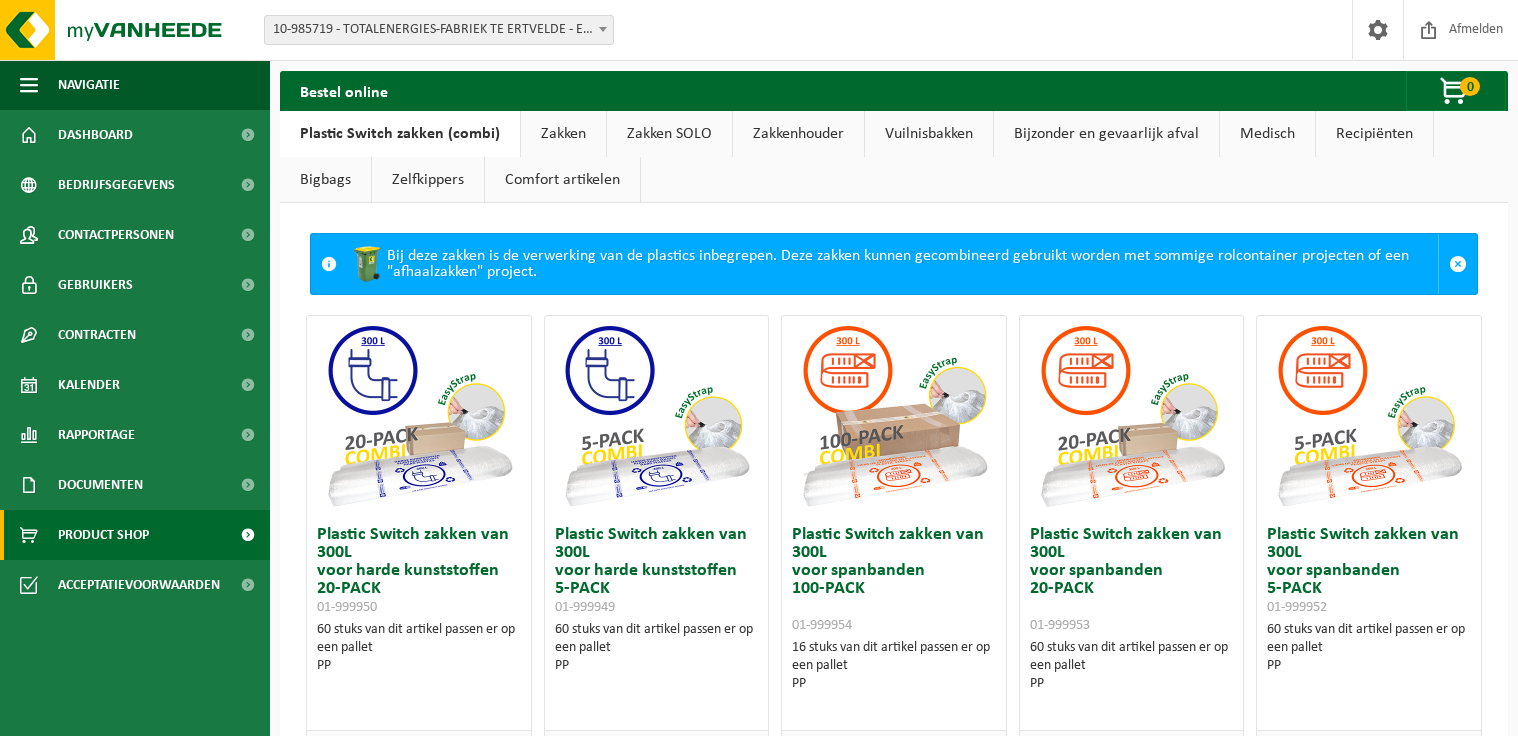scroll, scrollTop: 0, scrollLeft: 0, axis: both 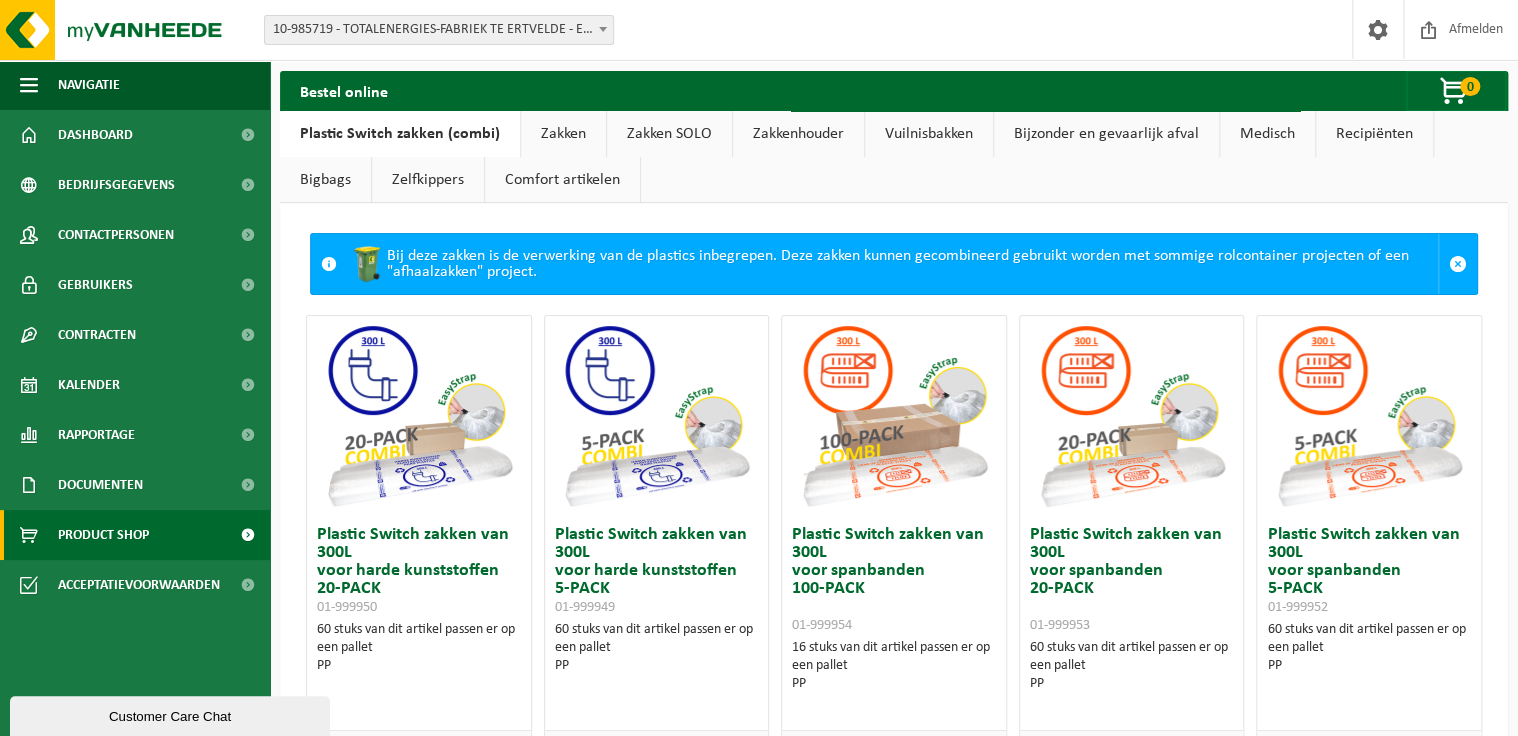 click on "Recipiënten" at bounding box center [1374, 134] 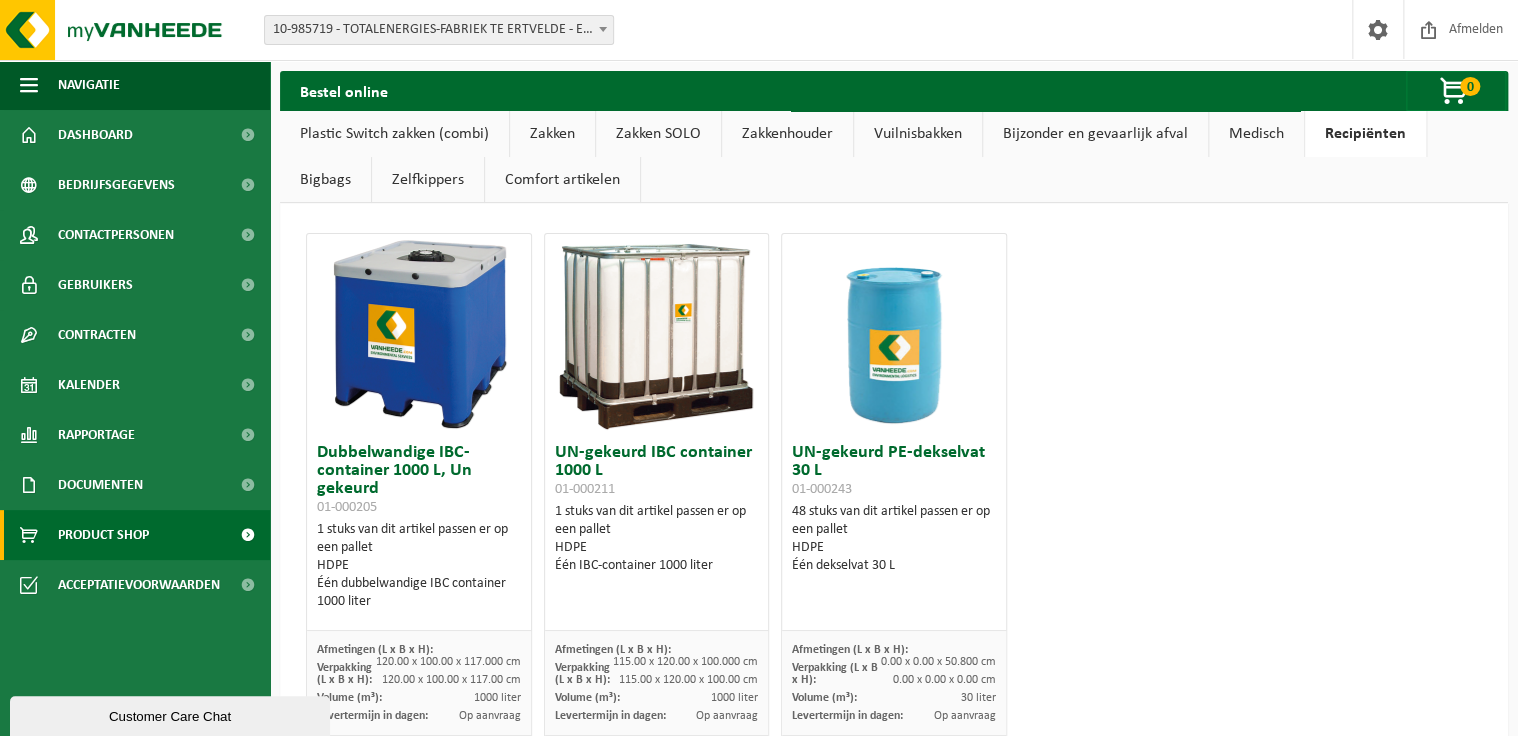 click on "Bijzonder en gevaarlijk afval" at bounding box center (1095, 134) 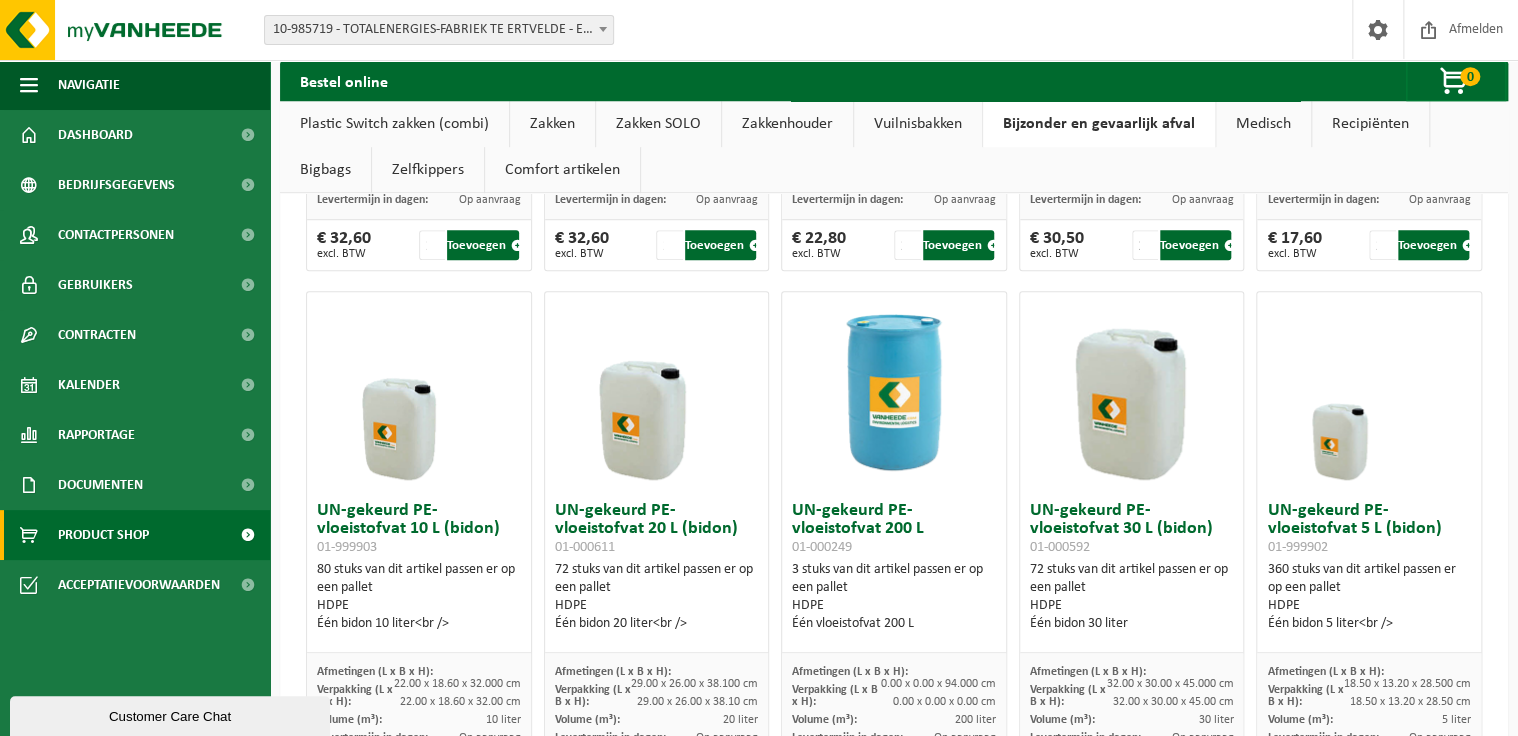 scroll, scrollTop: 0, scrollLeft: 0, axis: both 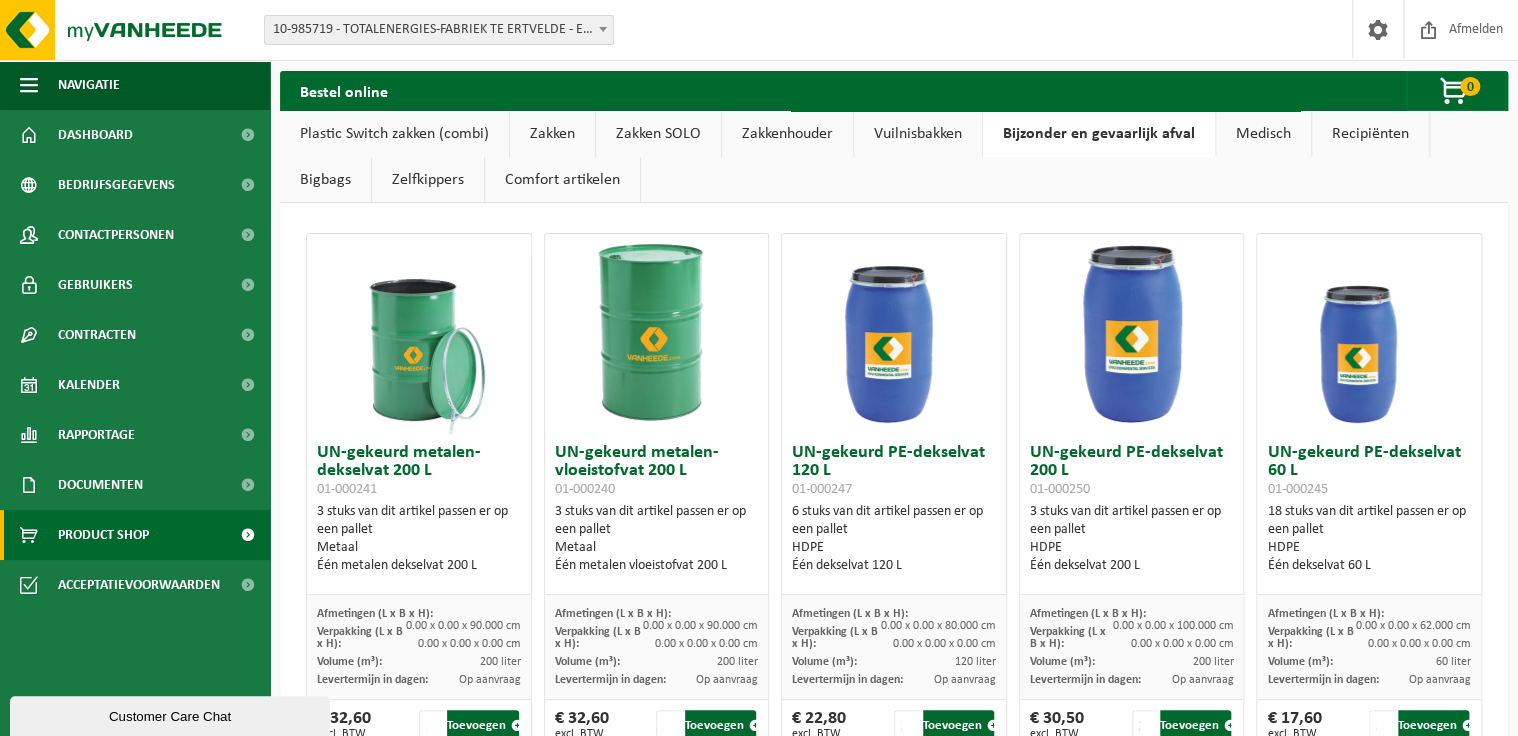 click on "Vuilnisbakken" at bounding box center (918, 134) 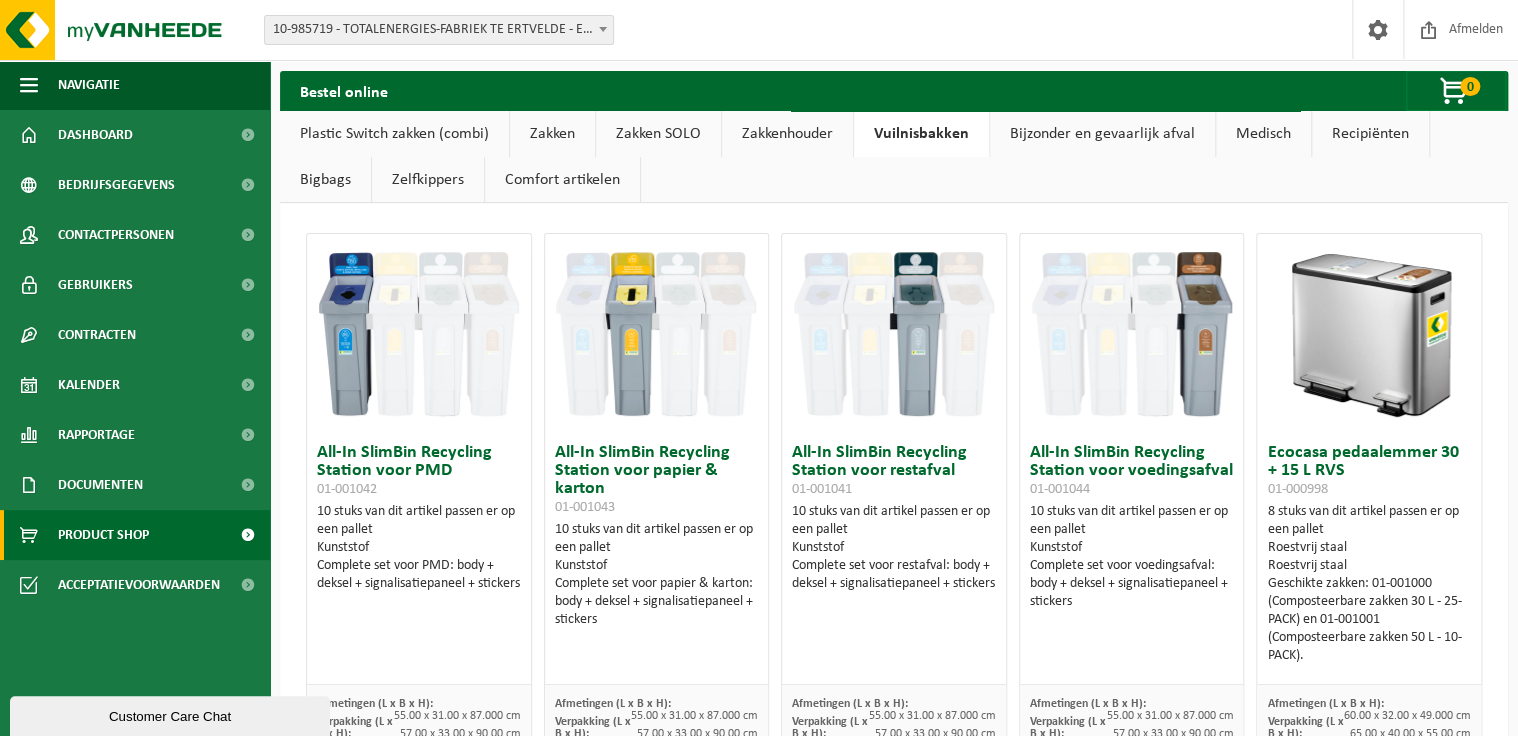 click on "Zakkenhouder" at bounding box center [787, 134] 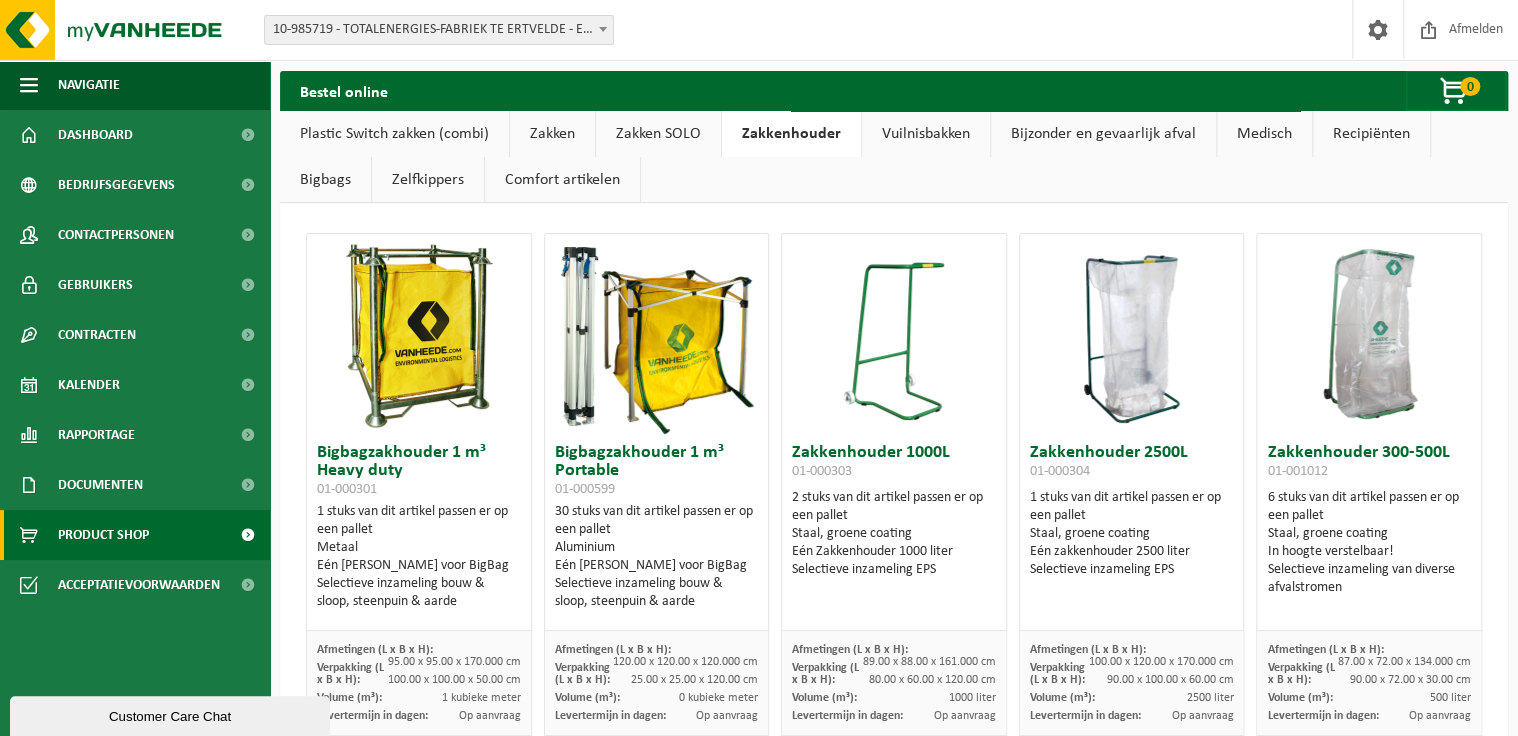 click on "Zakken SOLO" at bounding box center [658, 134] 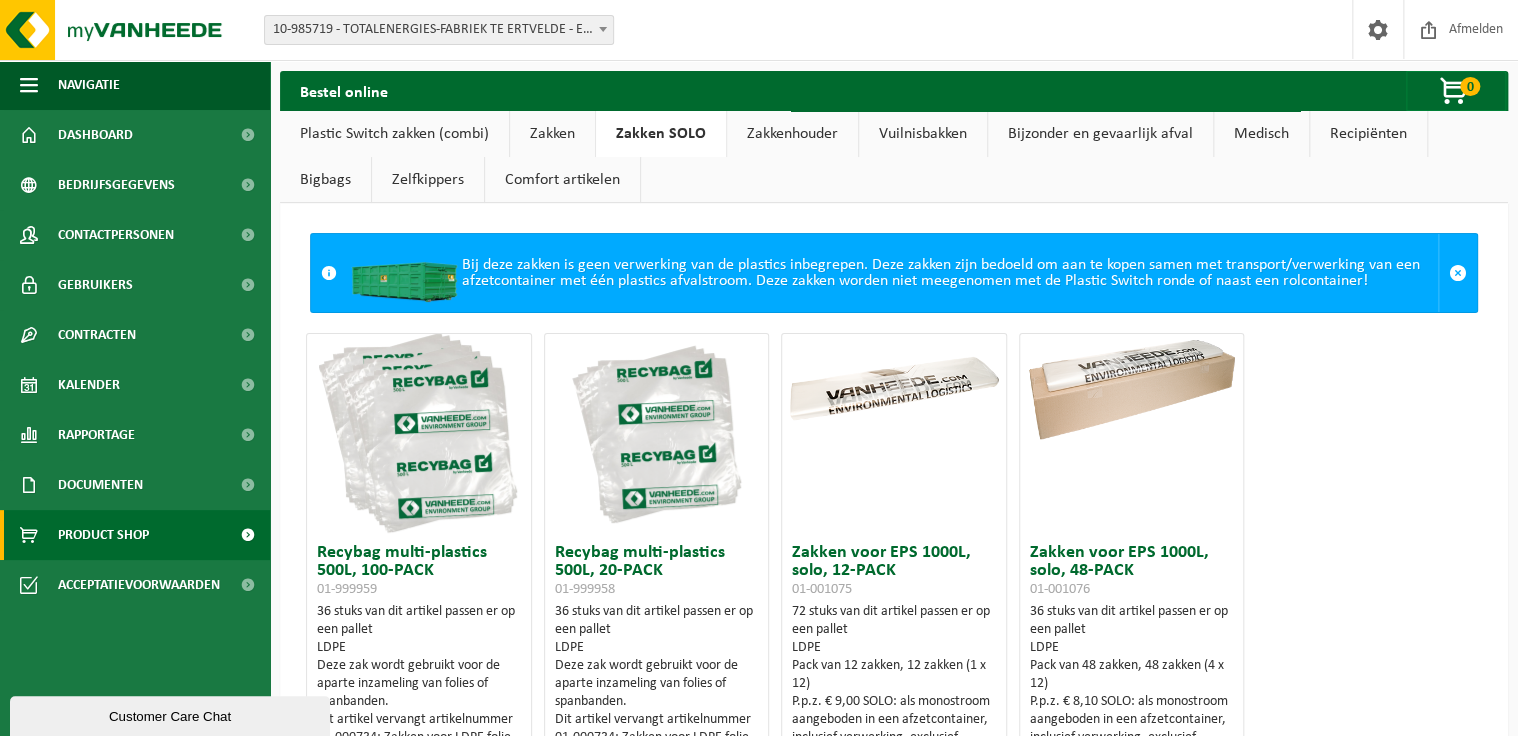 click on "Zakken" at bounding box center [552, 134] 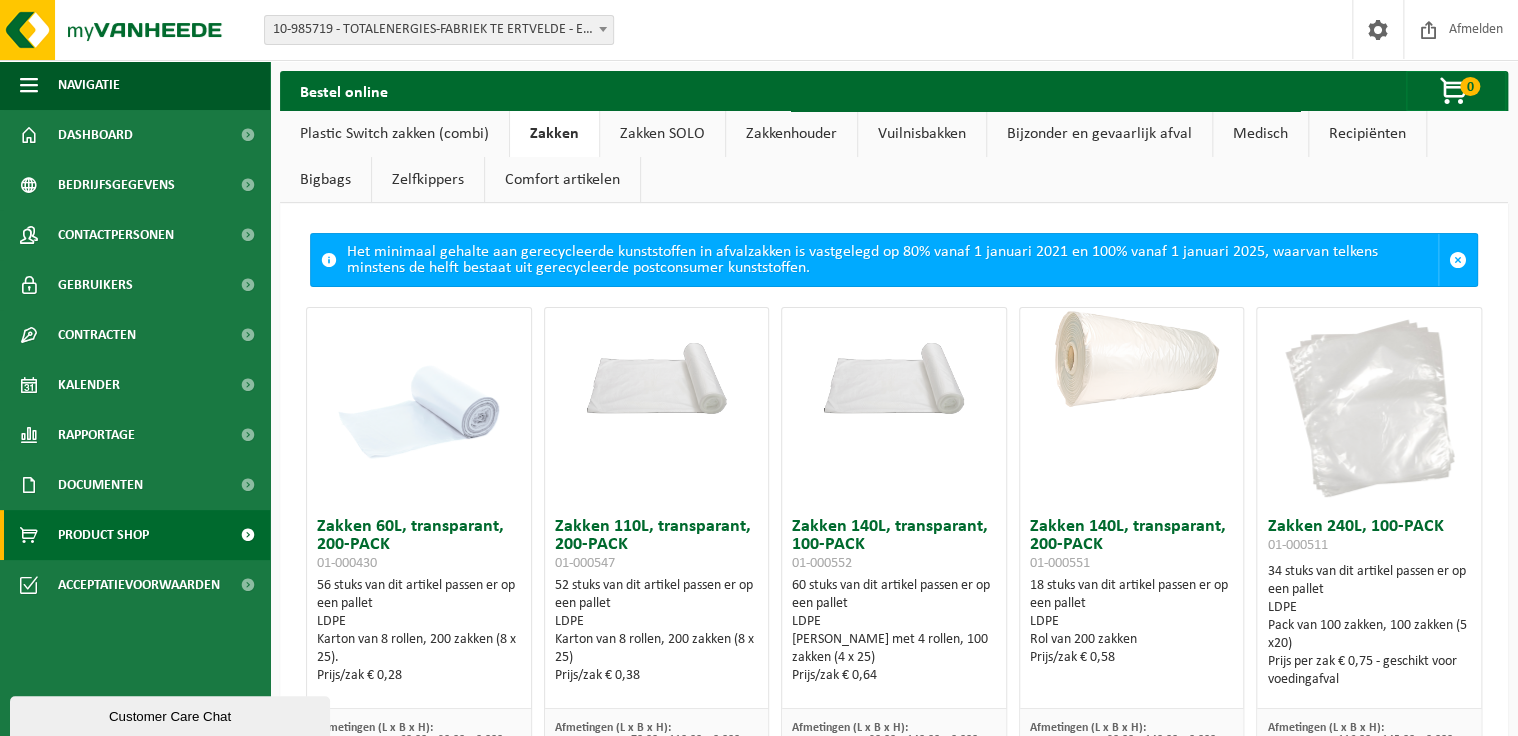 click on "Comfort artikelen" at bounding box center (562, 180) 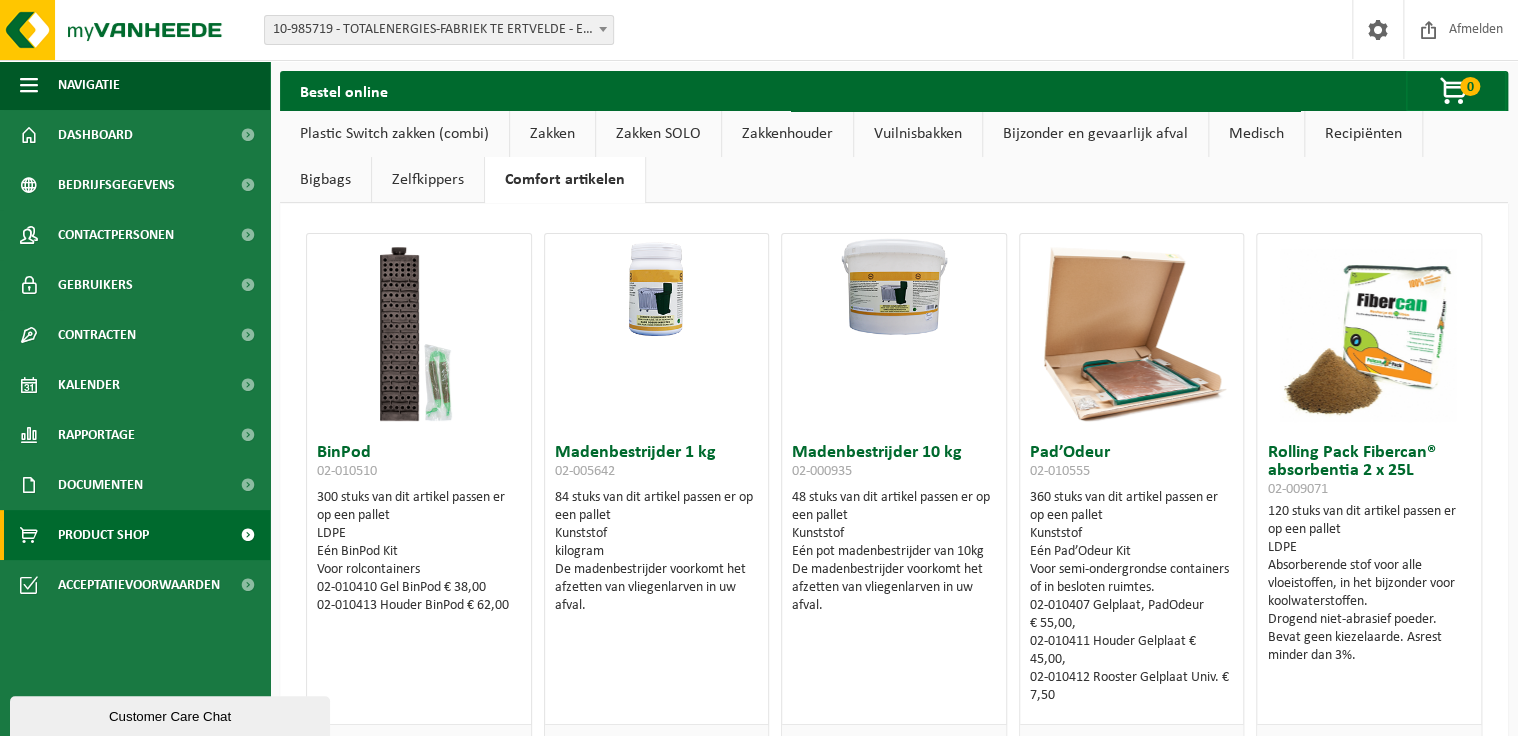 click on "Zelfkippers" at bounding box center [428, 180] 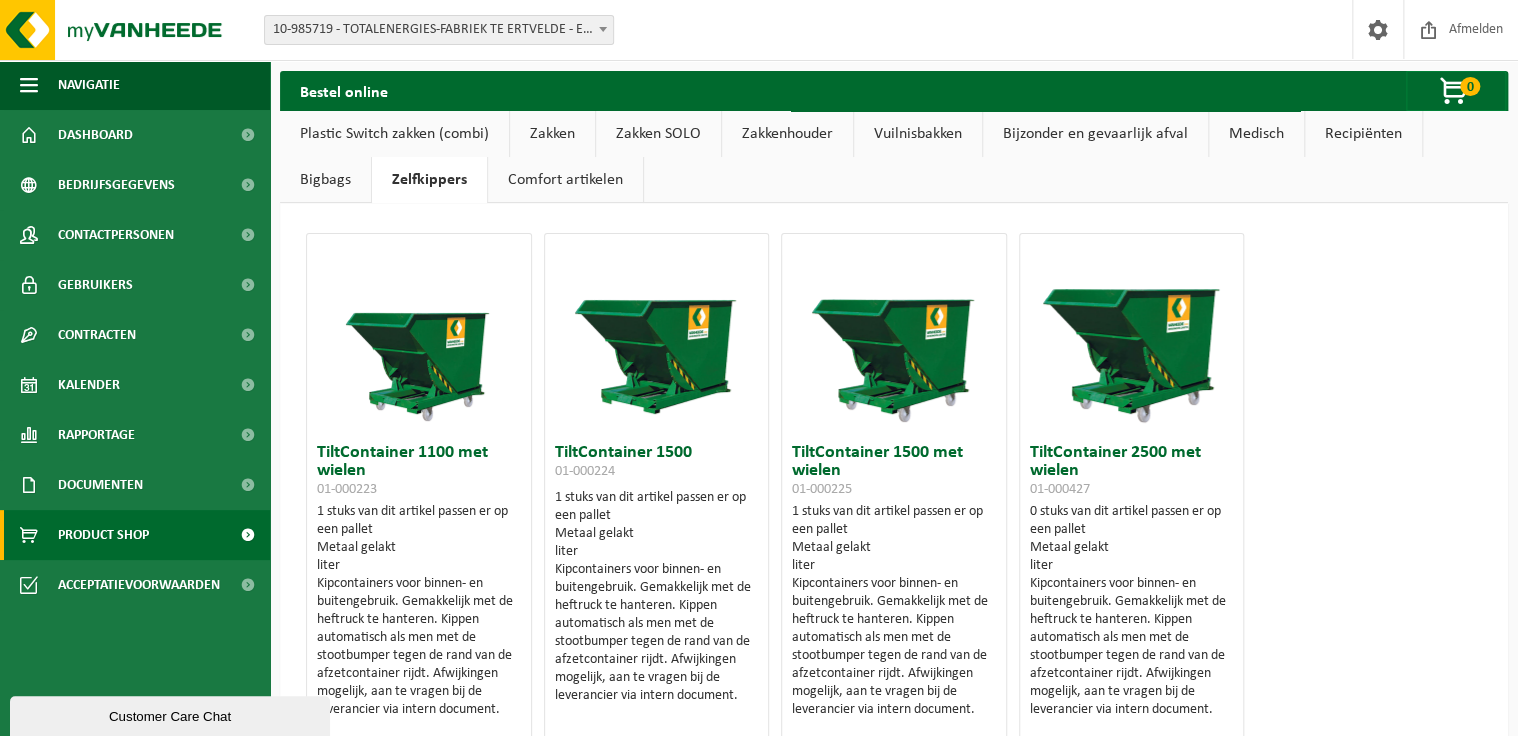 click on "Comfort artikelen" at bounding box center (565, 180) 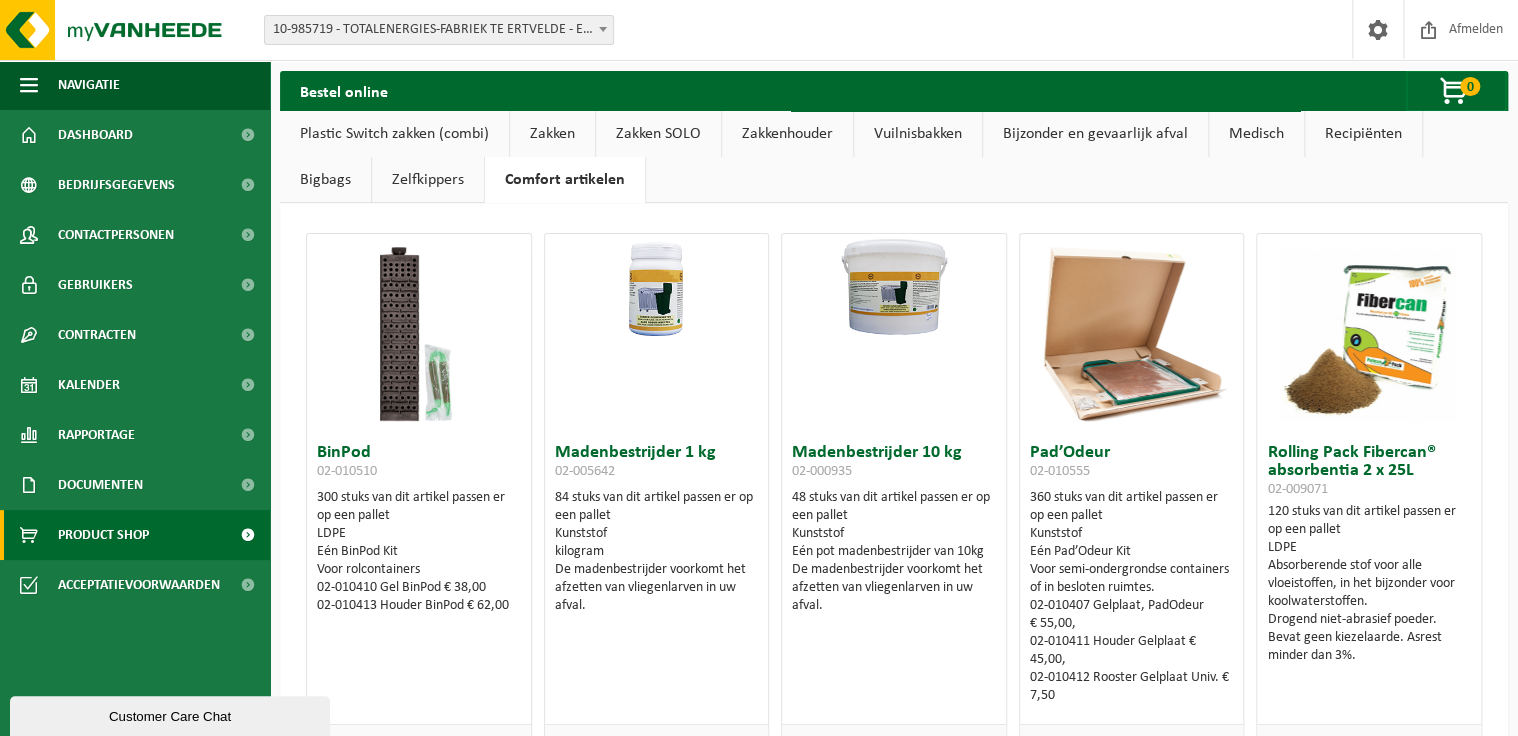 click on "Bigbags" at bounding box center [325, 180] 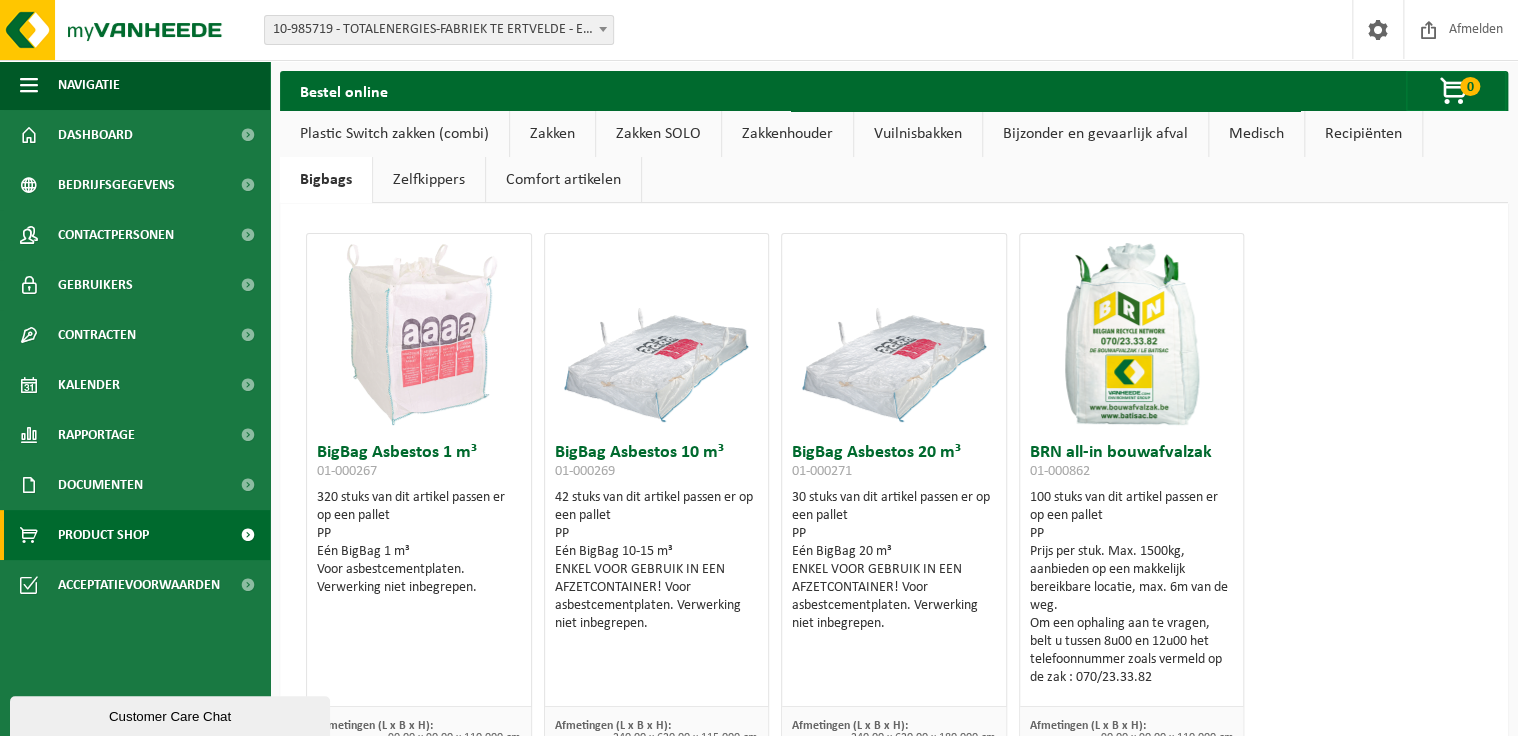 click on "Recipiënten" at bounding box center [1363, 134] 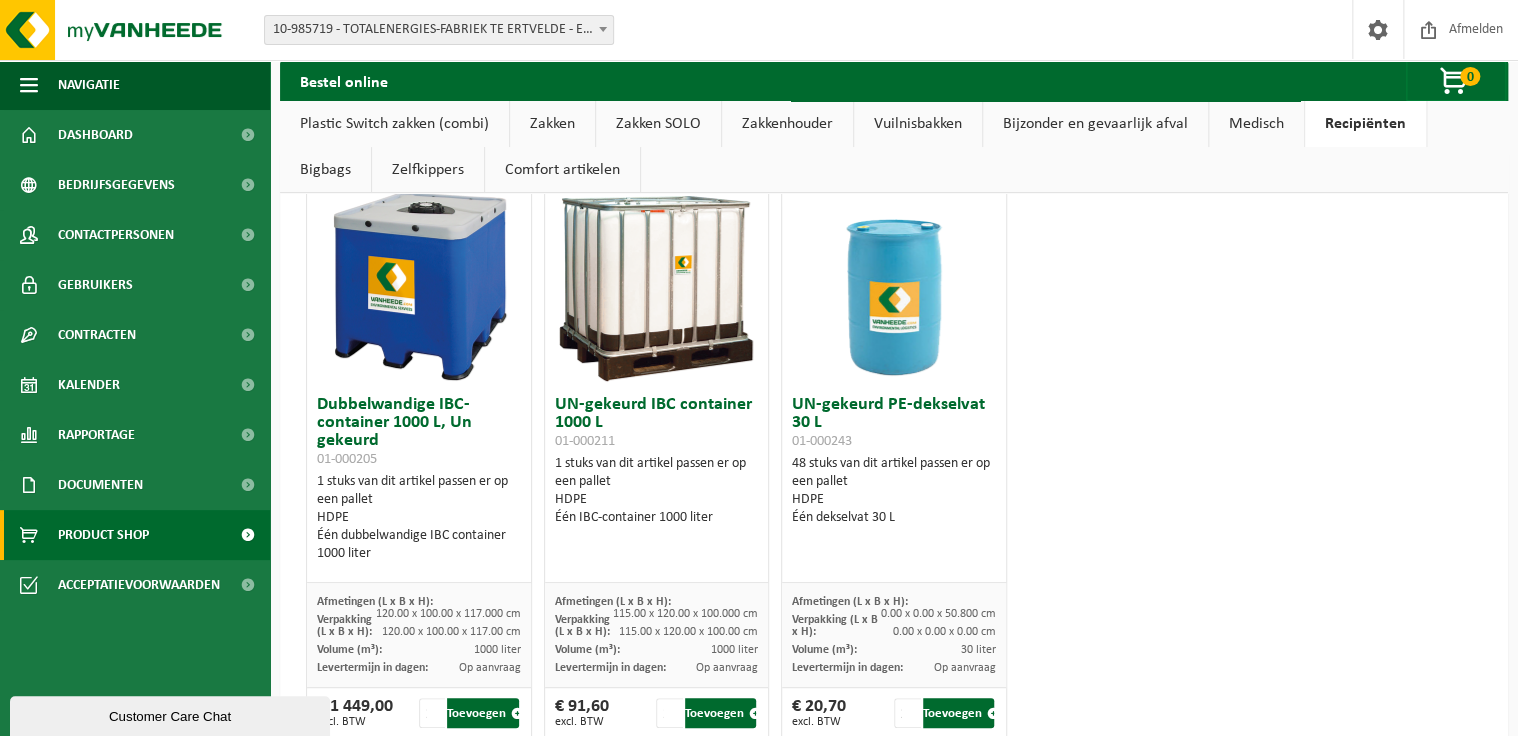 scroll, scrollTop: 0, scrollLeft: 0, axis: both 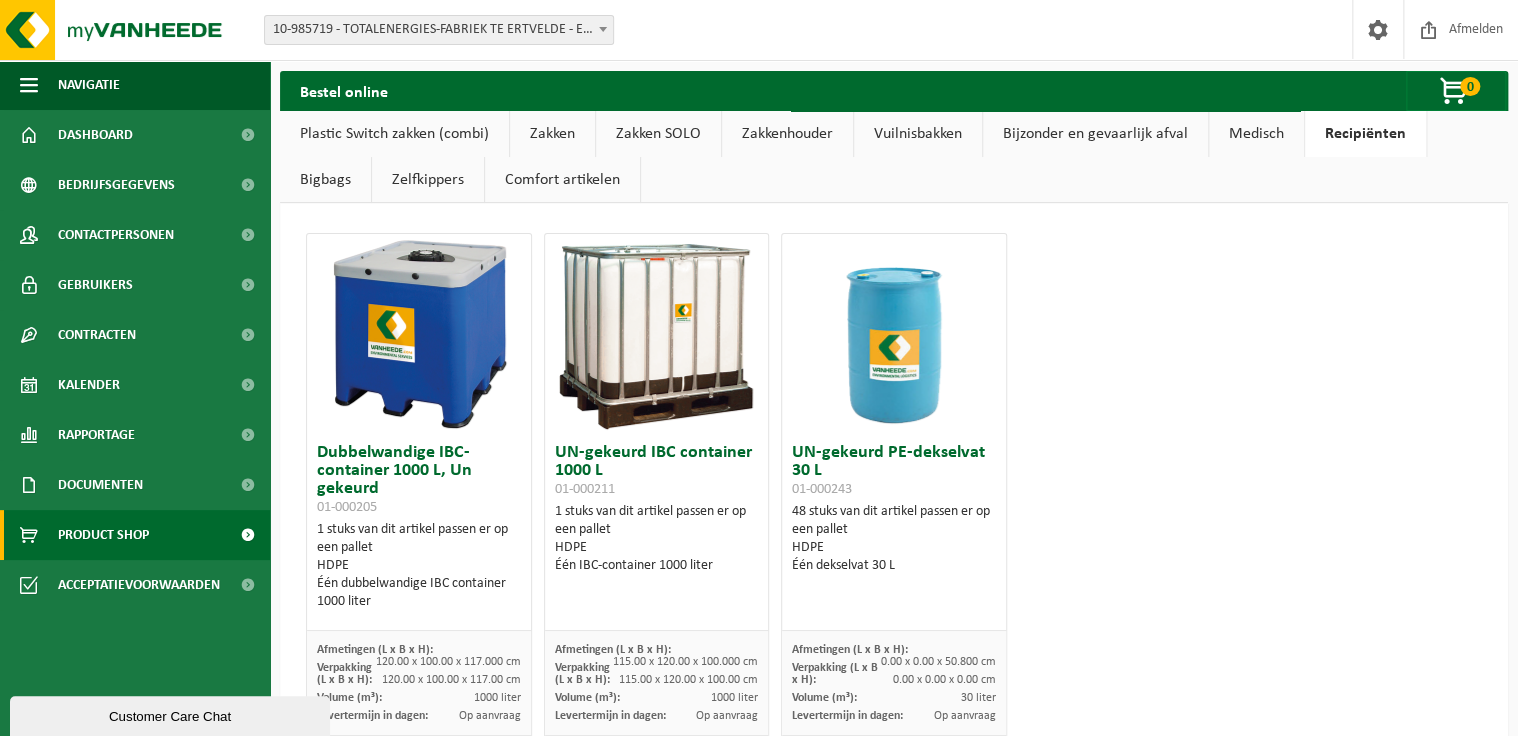 click on "Vuilnisbakken" at bounding box center [918, 134] 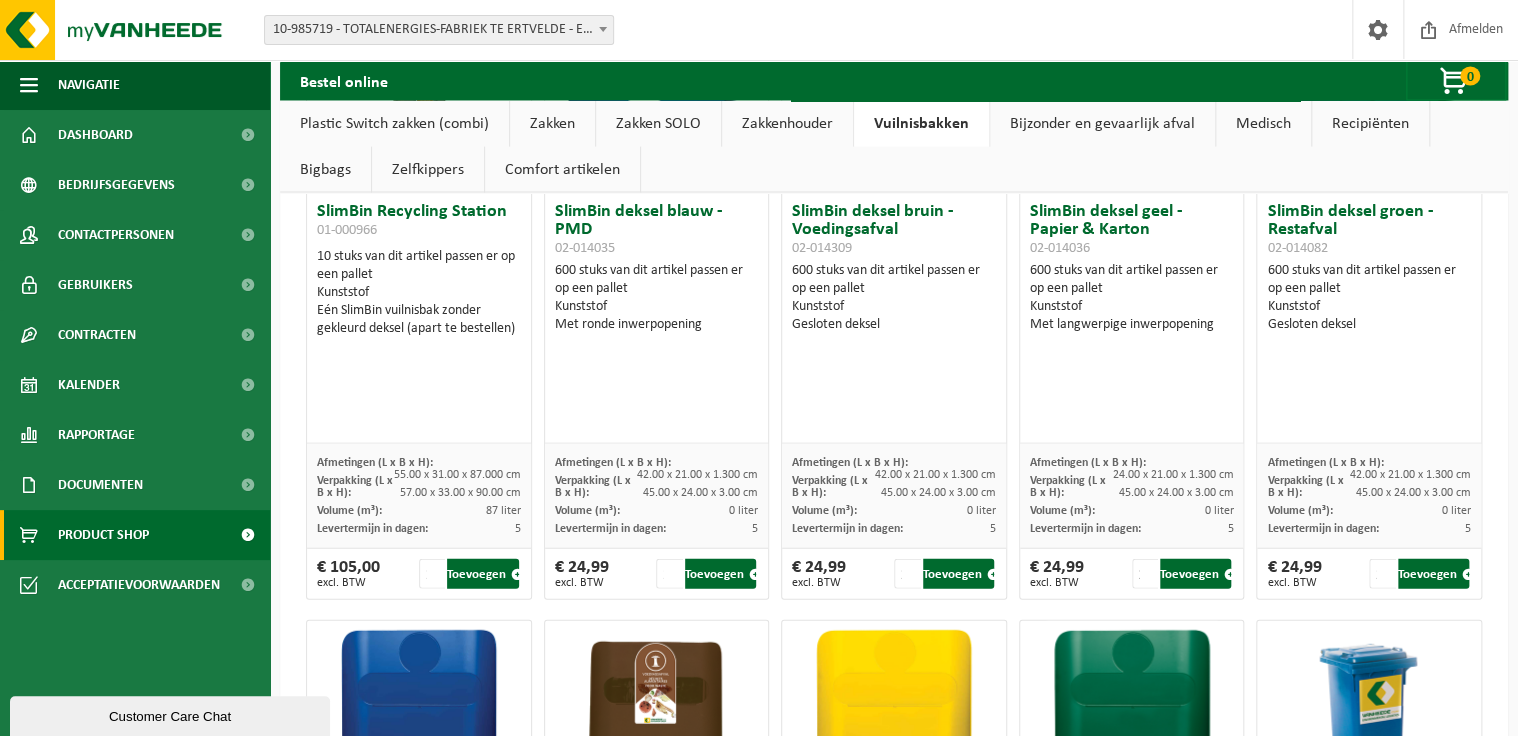 scroll, scrollTop: 1851, scrollLeft: 0, axis: vertical 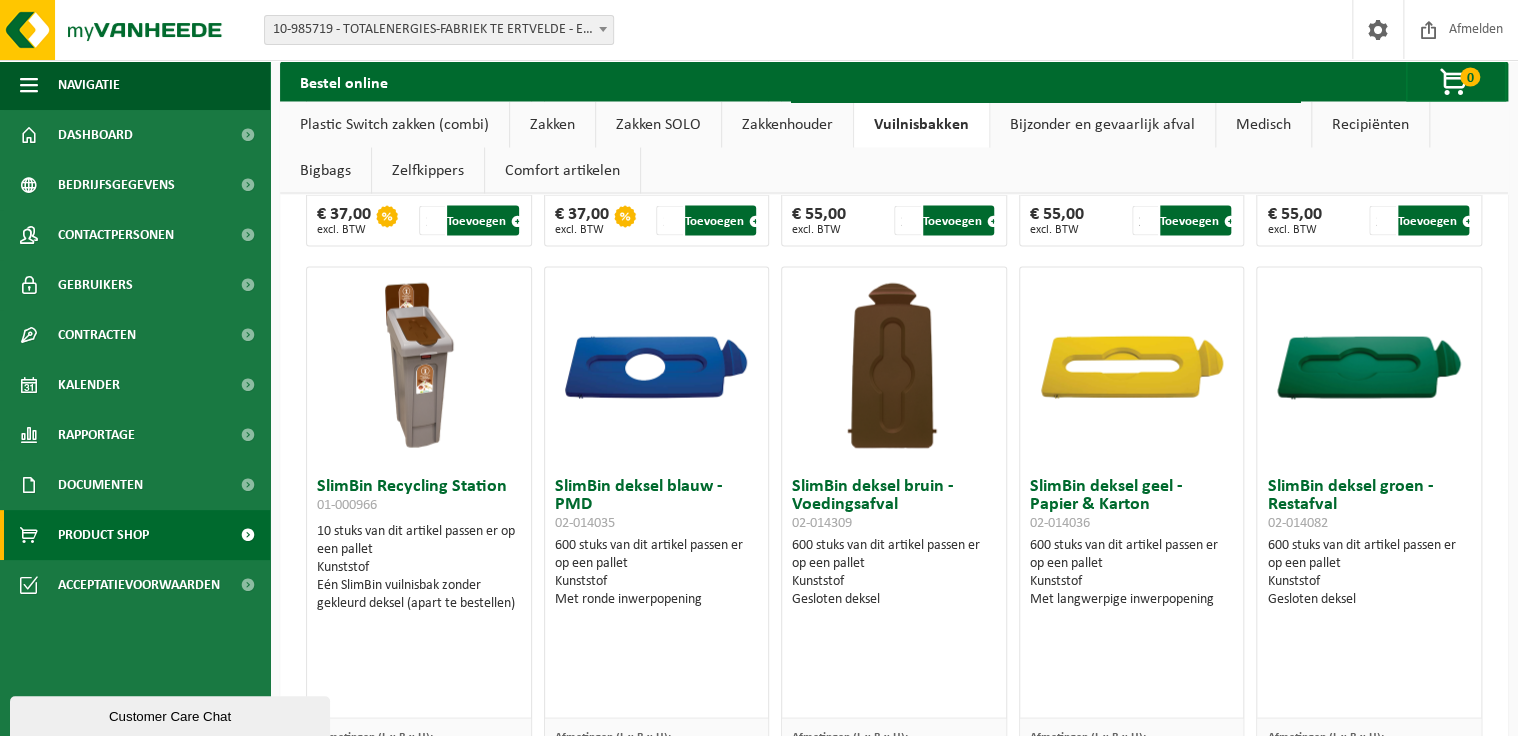 drag, startPoint x: 880, startPoint y: 245, endPoint x: 686, endPoint y: 288, distance: 198.70833 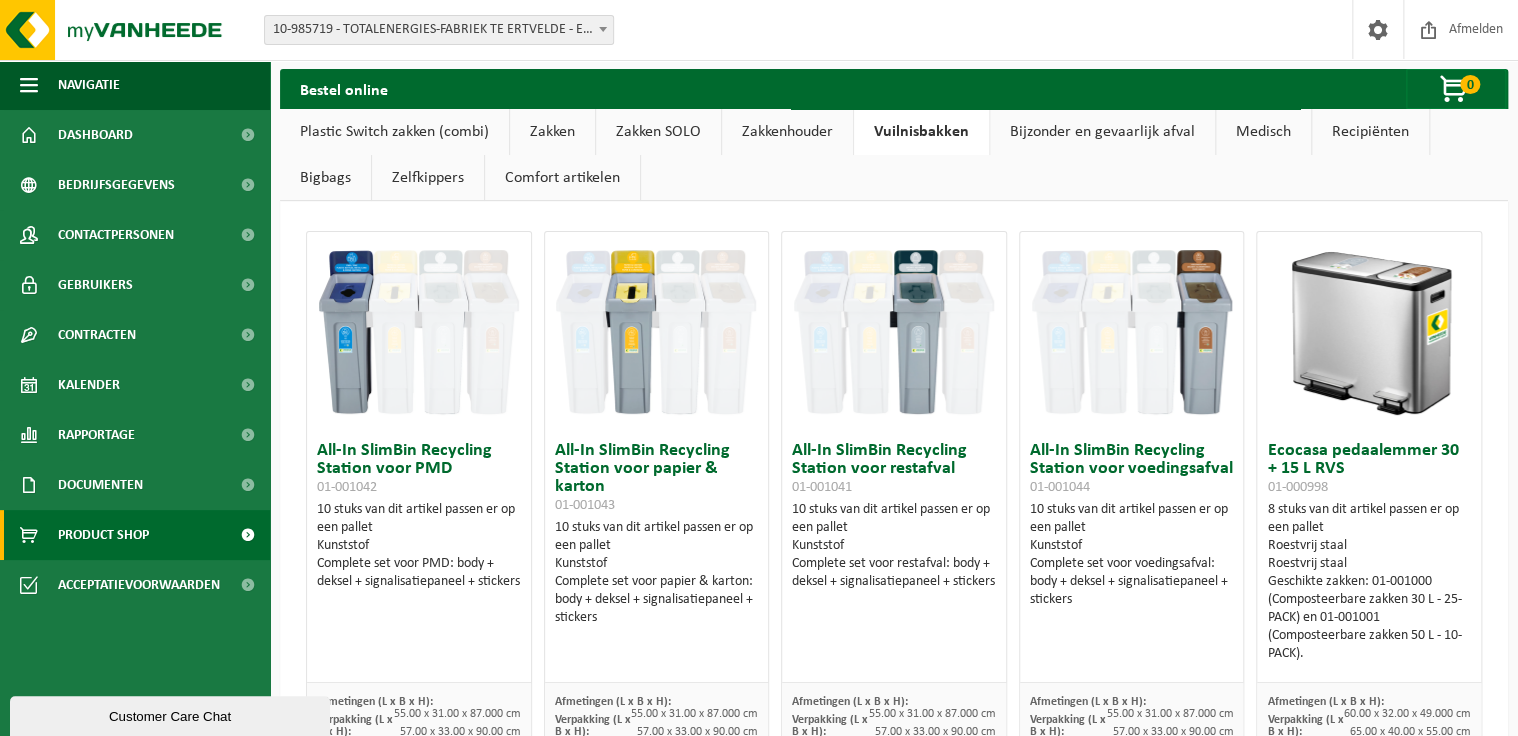 scroll, scrollTop: 0, scrollLeft: 0, axis: both 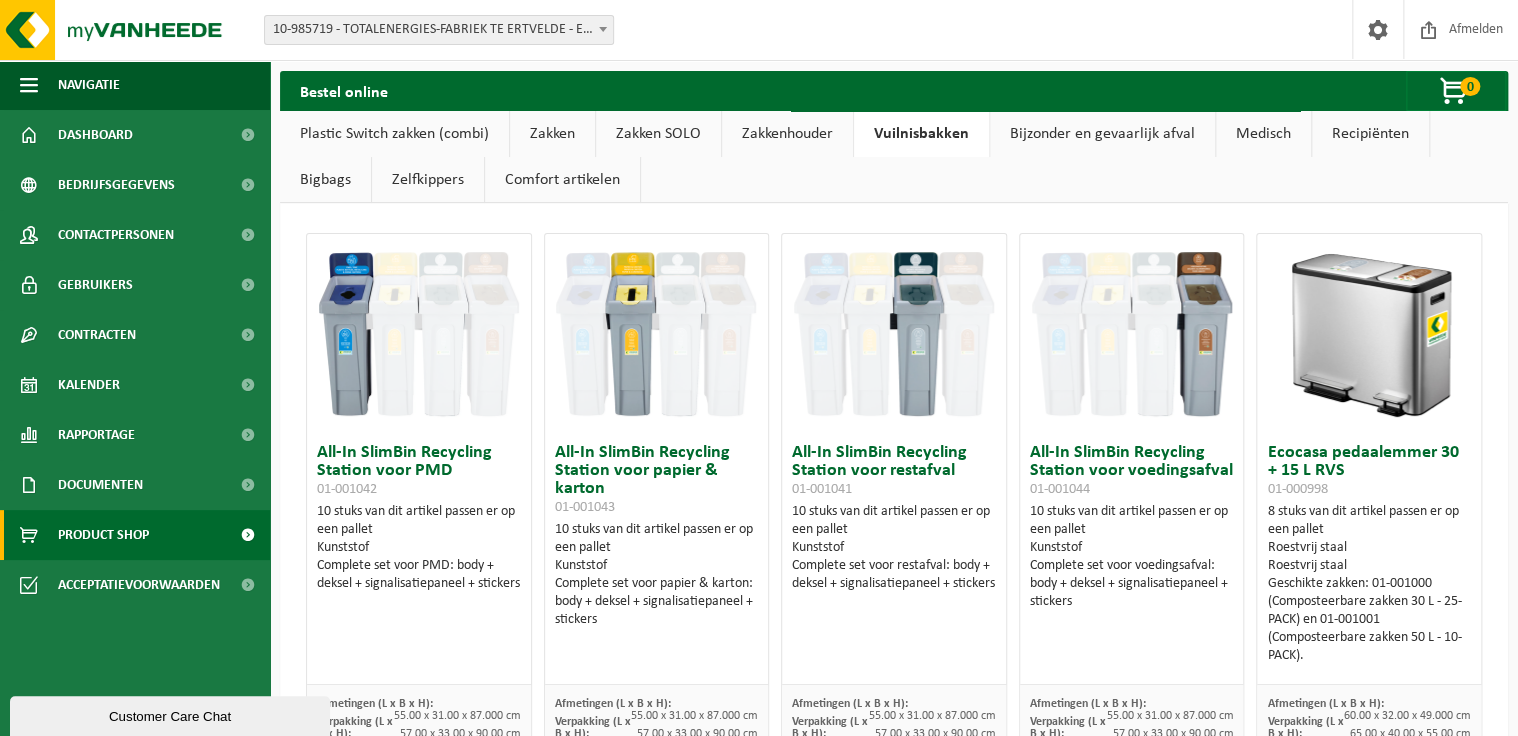 click on "Plastic Switch zakken (combi)" at bounding box center [394, 134] 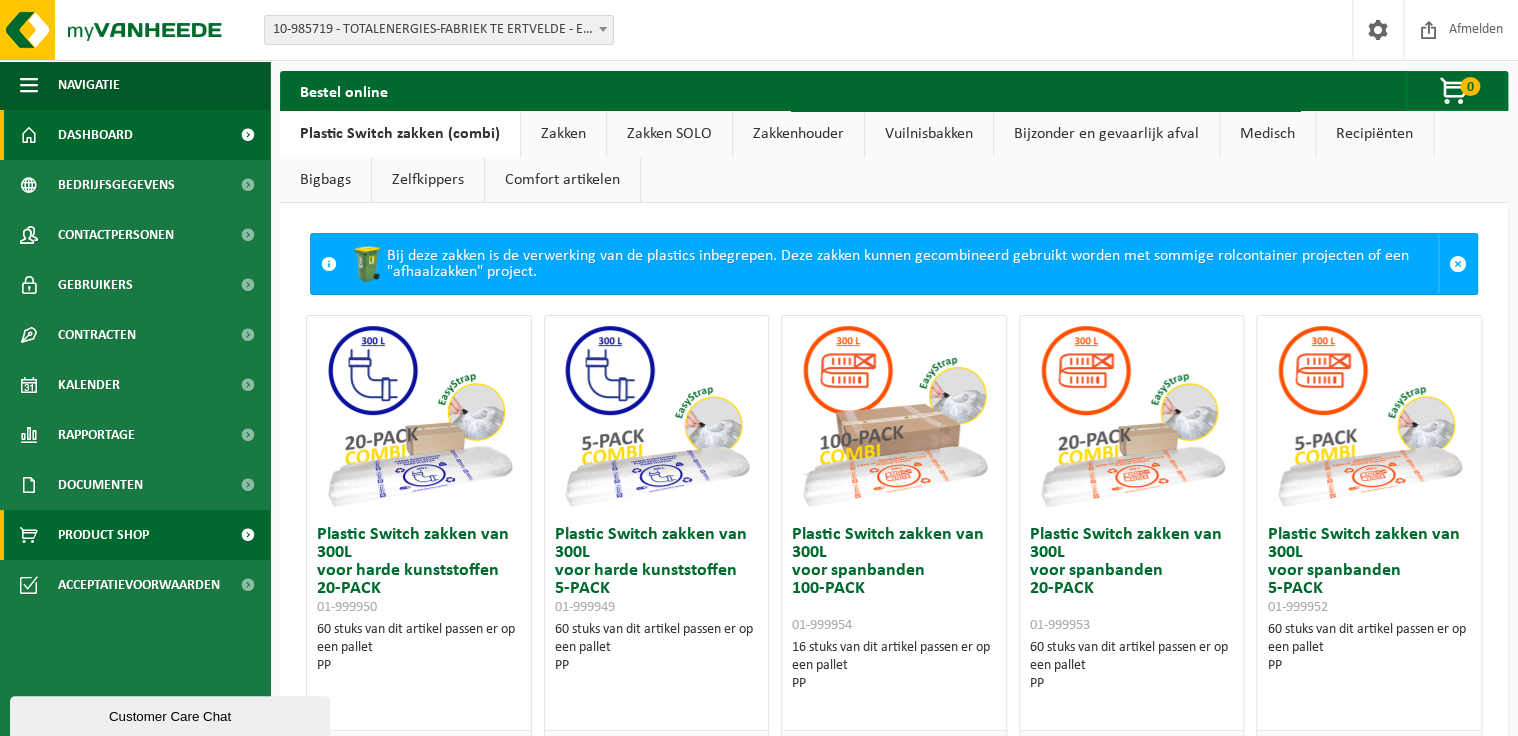 click on "Dashboard" at bounding box center (95, 135) 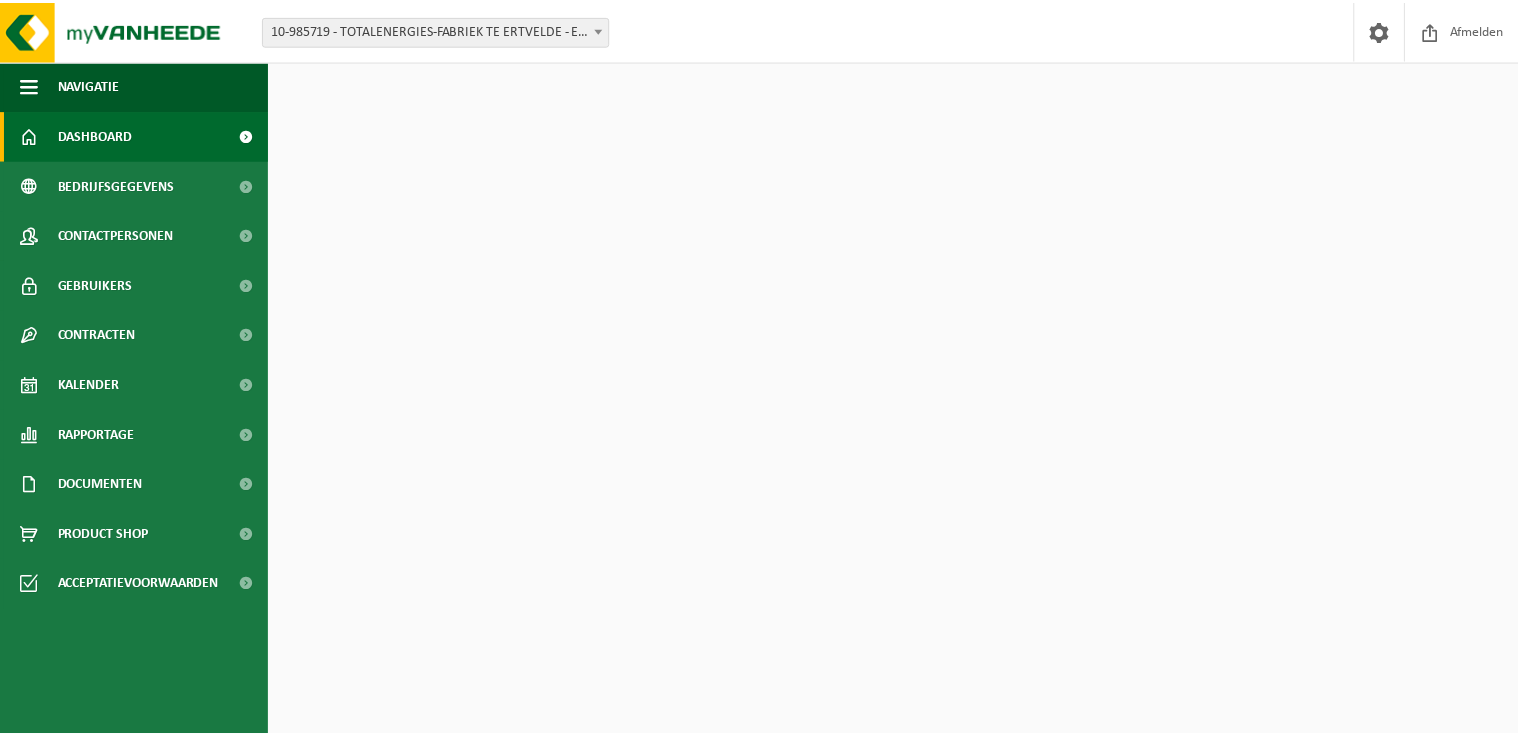 scroll, scrollTop: 0, scrollLeft: 0, axis: both 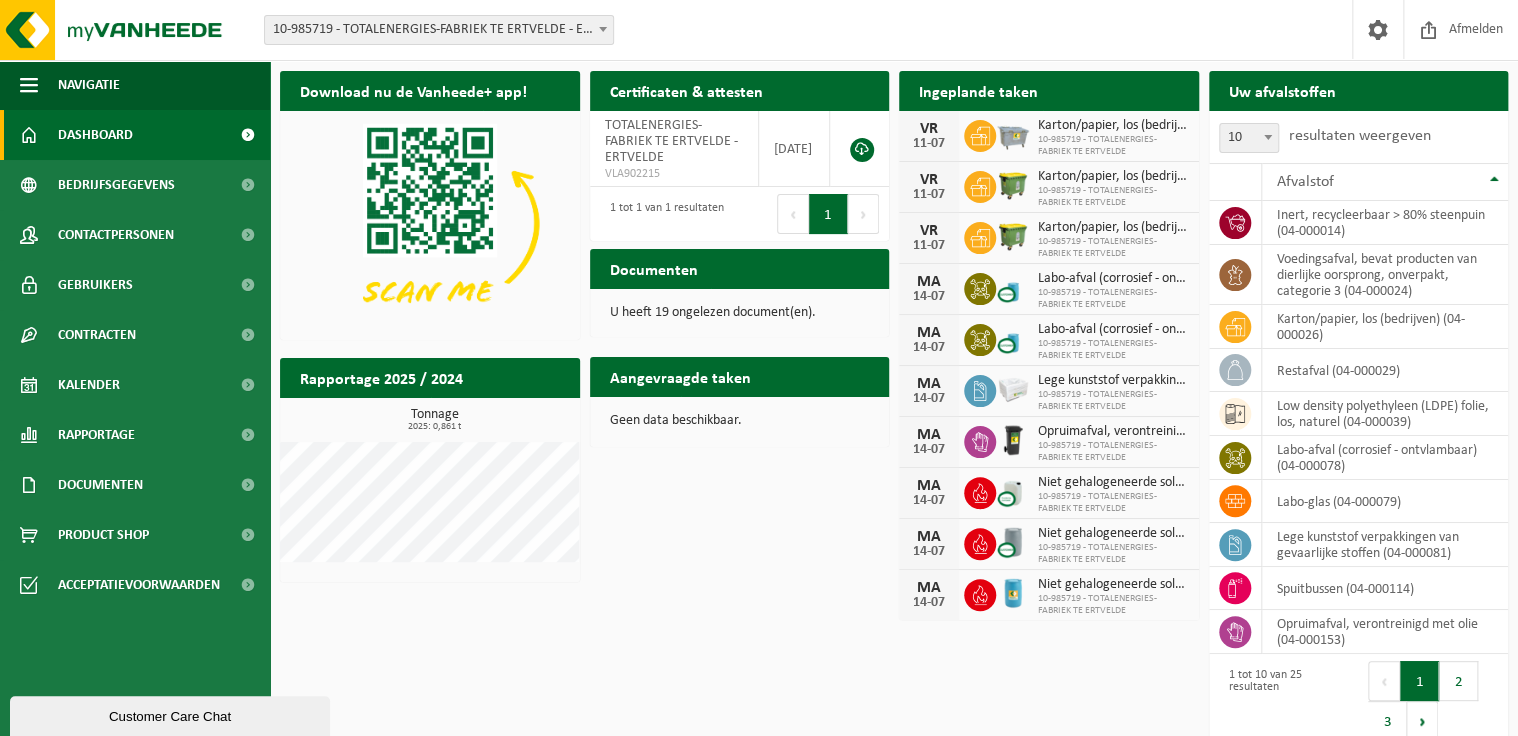 click on "Download nu de Vanheede+ app!       Verberg                           Certificaten & attesten       Bekijk uw certificaten             TOTALENERGIES-FABRIEK TE ERTVELDE - ERTVELDE VLA902215 [DATE] 1 tot 1 van 1 resultaten Eerste Vorige 1 Volgende Laatste           Ingeplande taken       Bekijk uw kalender                                        [DATE]                                Karton/papier, los (bedrijven)   10-985719 - TOTALENERGIES-FABRIEK TE ERTVELDE              [DATE]                                Karton/papier, los (bedrijven)   10-985719 - TOTALENERGIES-FABRIEK TE ERTVELDE              [DATE]                                Karton/papier, los (bedrijven)   10-985719 - TOTALENERGIES-FABRIEK TE ERTVELDE              [DATE]                                Labo-afval (corrosief - ontvlambaar)   10-985719 - TOTALENERGIES-FABRIEK TE ERTVELDE              [DATE]                                Labo-afval (corrosief - ontvlambaar)                [DATE]" at bounding box center (894, 408) 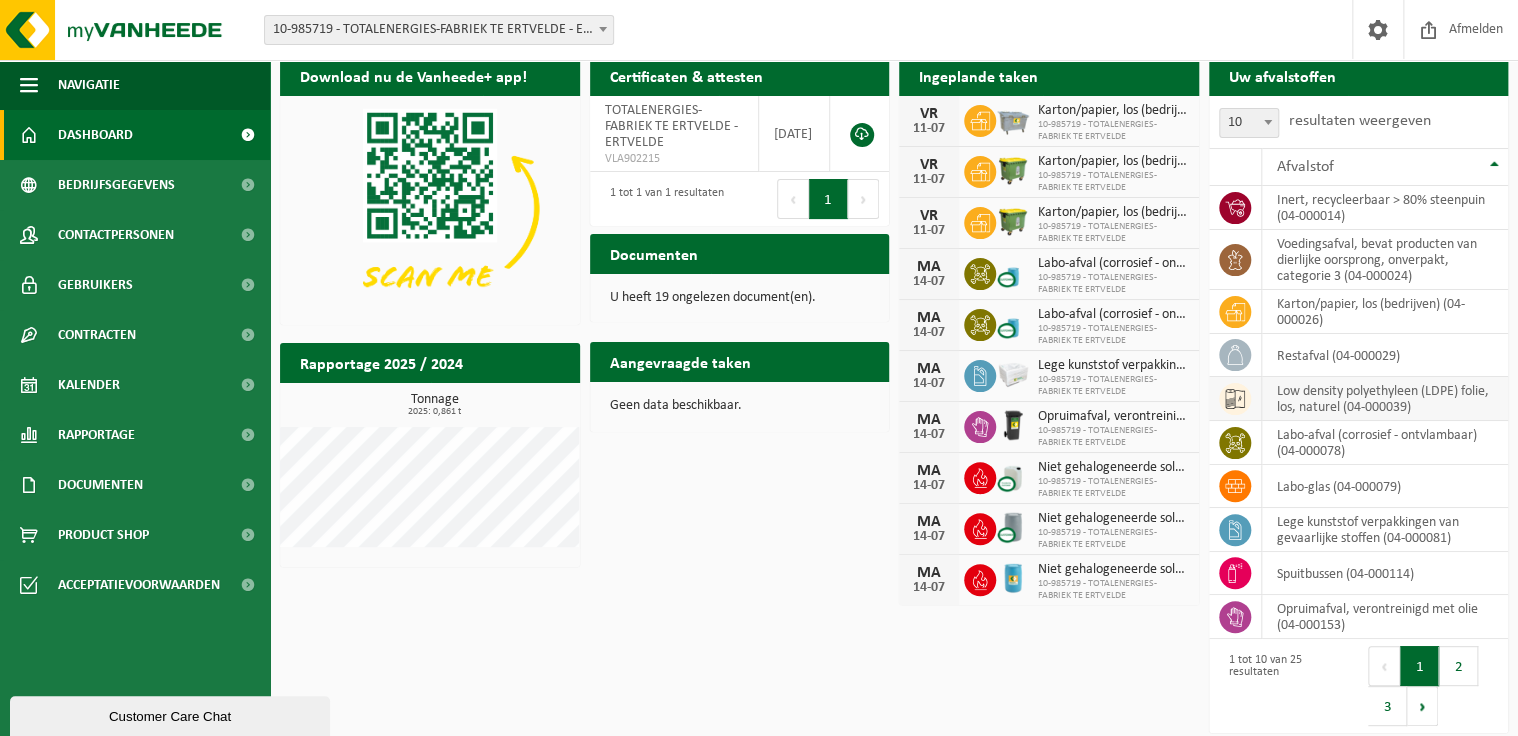 scroll, scrollTop: 20, scrollLeft: 0, axis: vertical 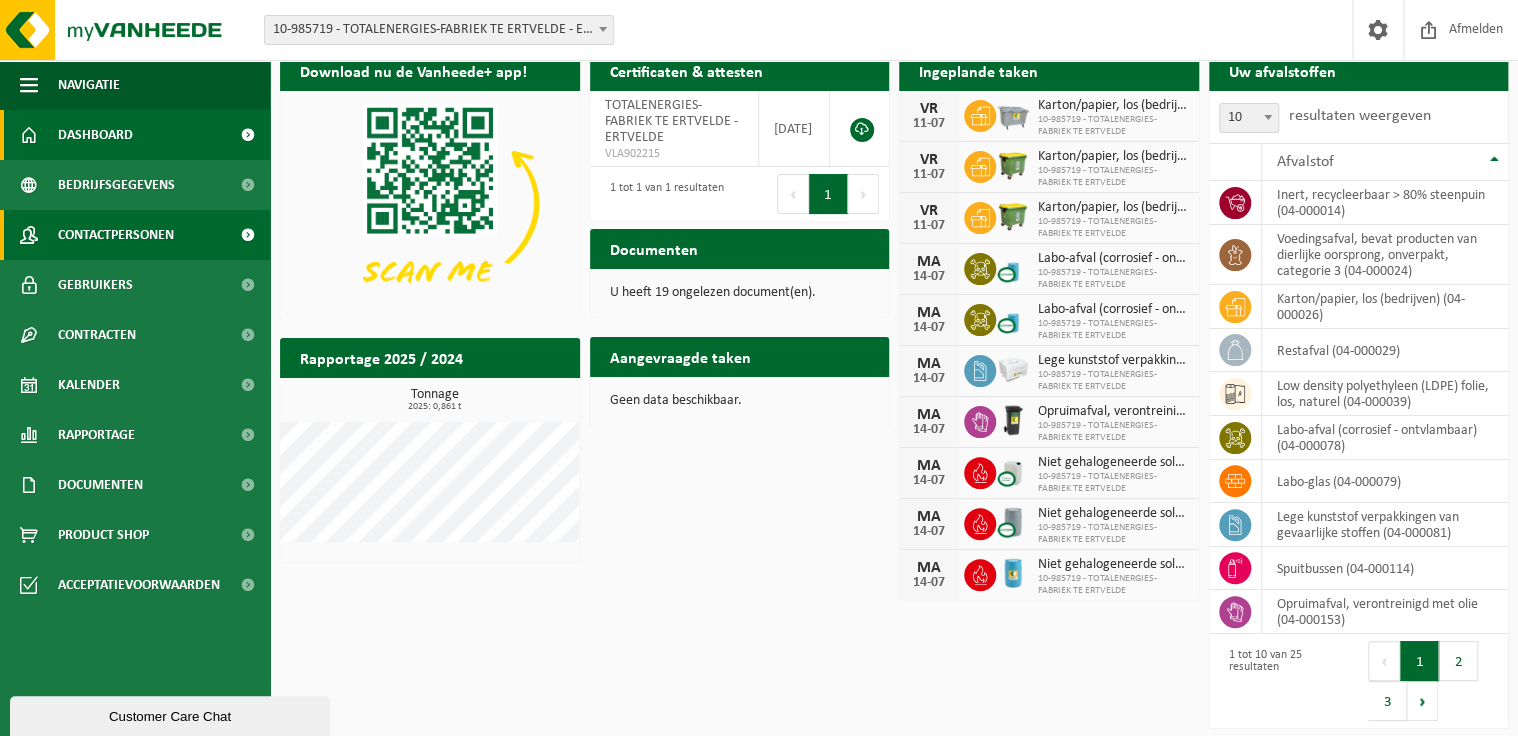click on "Contactpersonen" at bounding box center [116, 235] 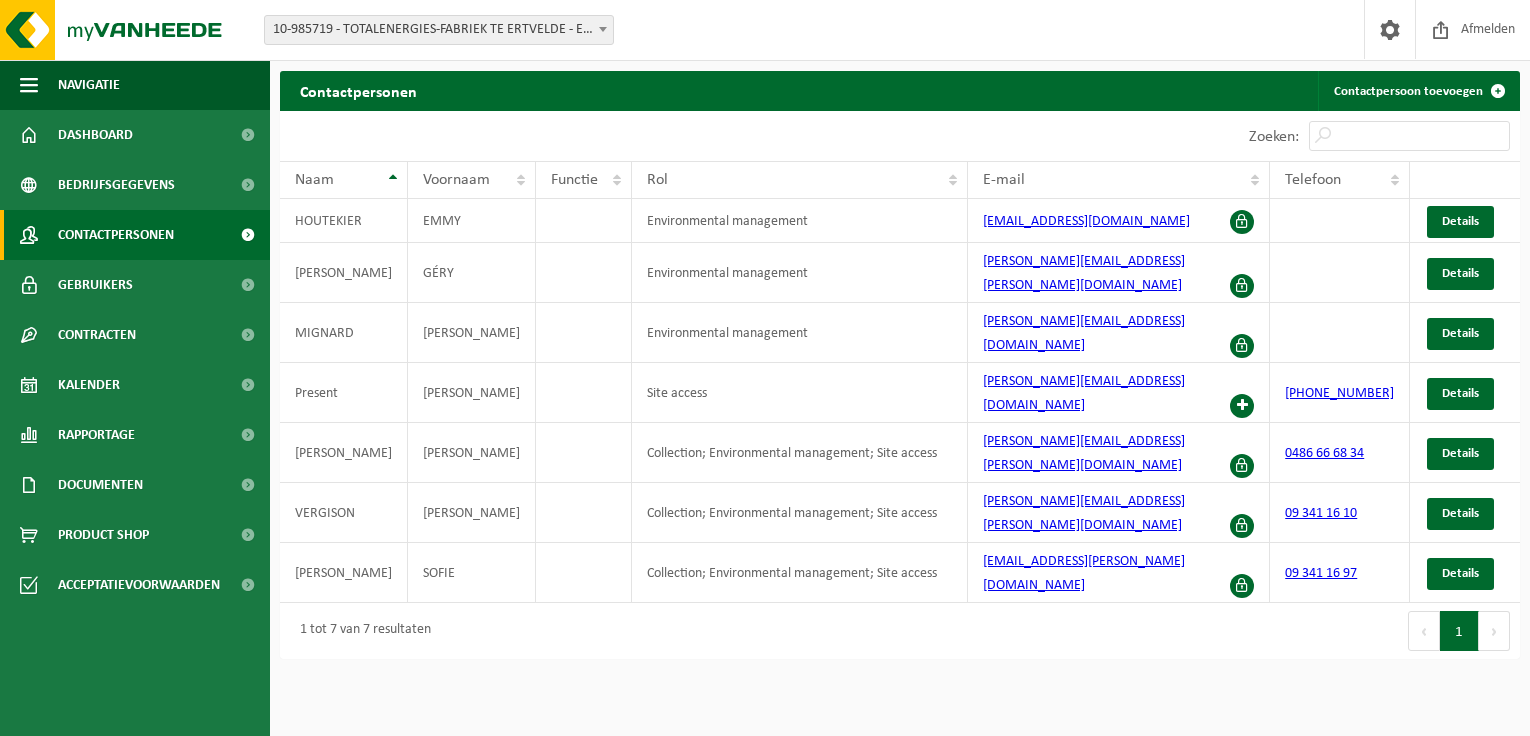 scroll, scrollTop: 0, scrollLeft: 0, axis: both 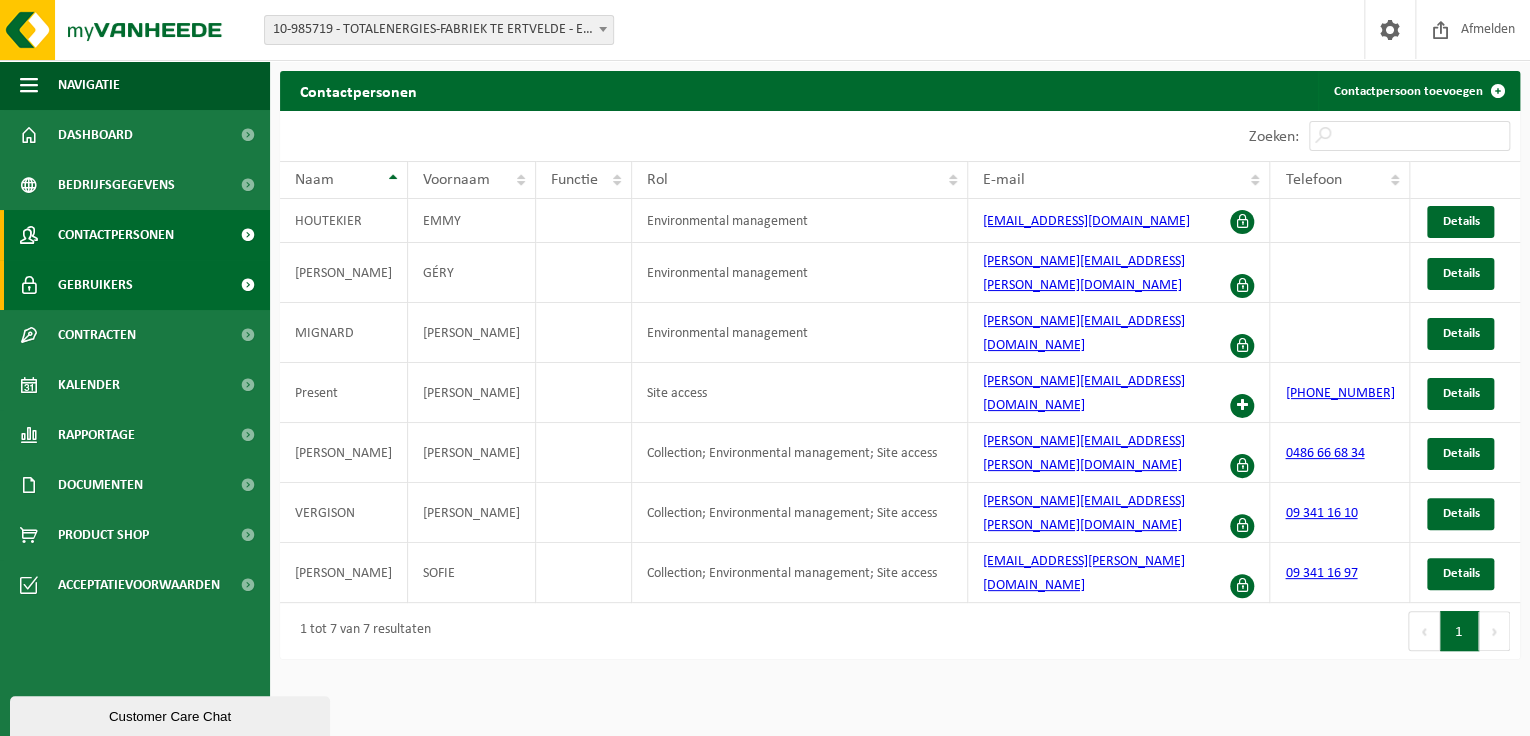 click on "Gebruikers" at bounding box center (95, 285) 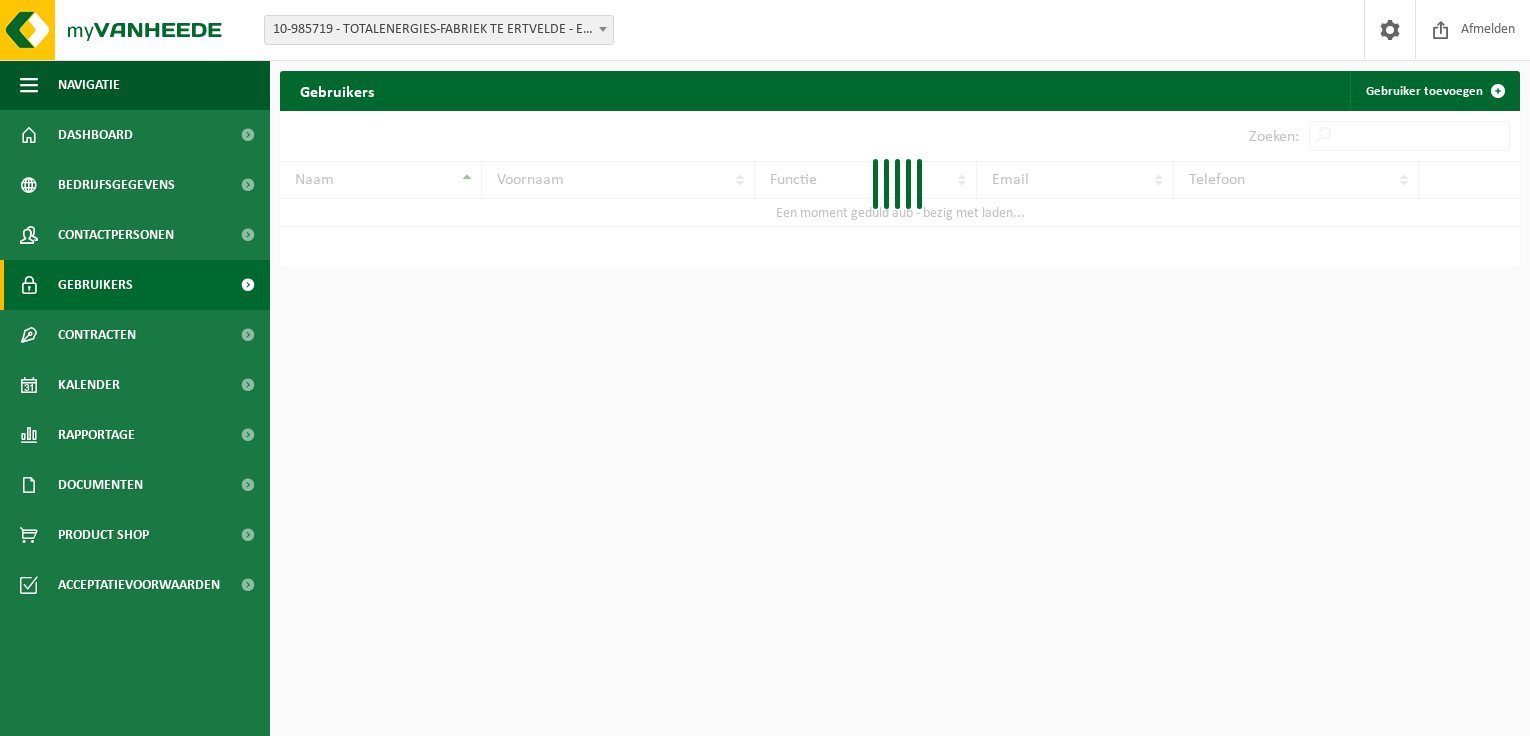scroll, scrollTop: 0, scrollLeft: 0, axis: both 